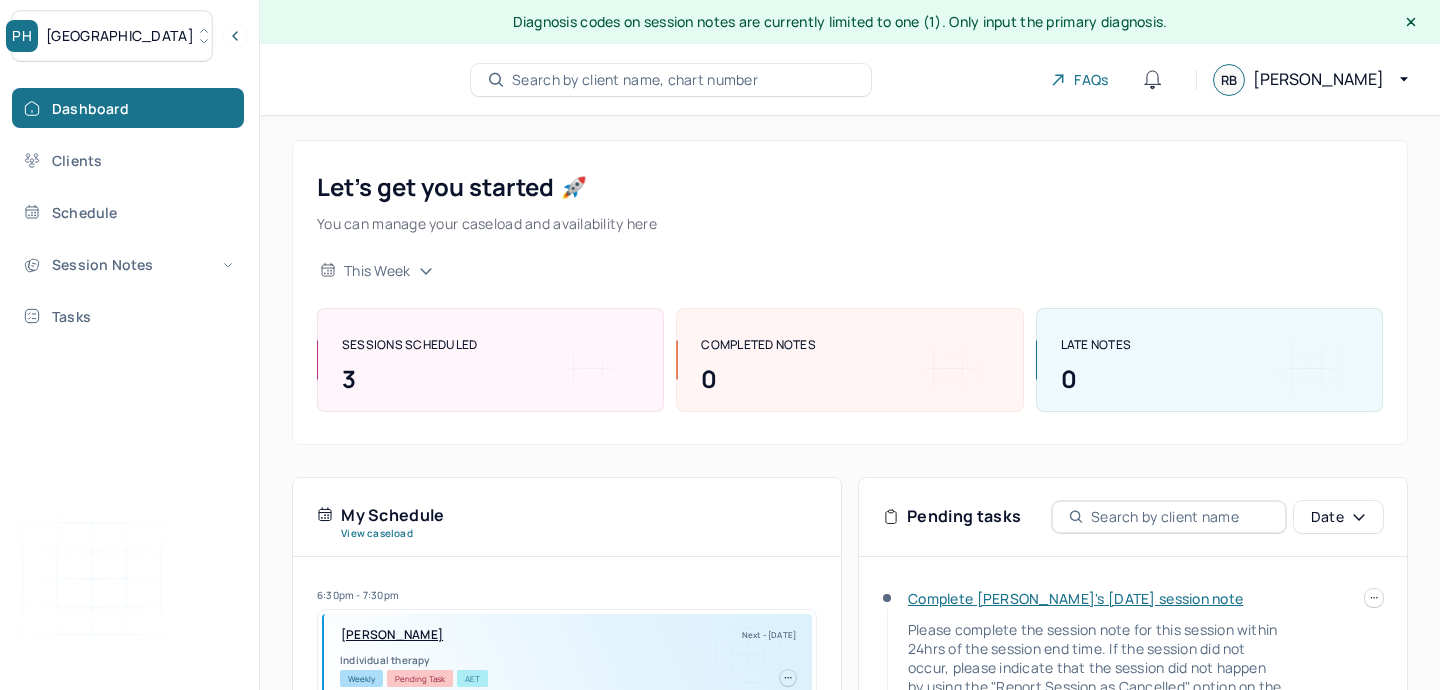 scroll, scrollTop: 0, scrollLeft: 0, axis: both 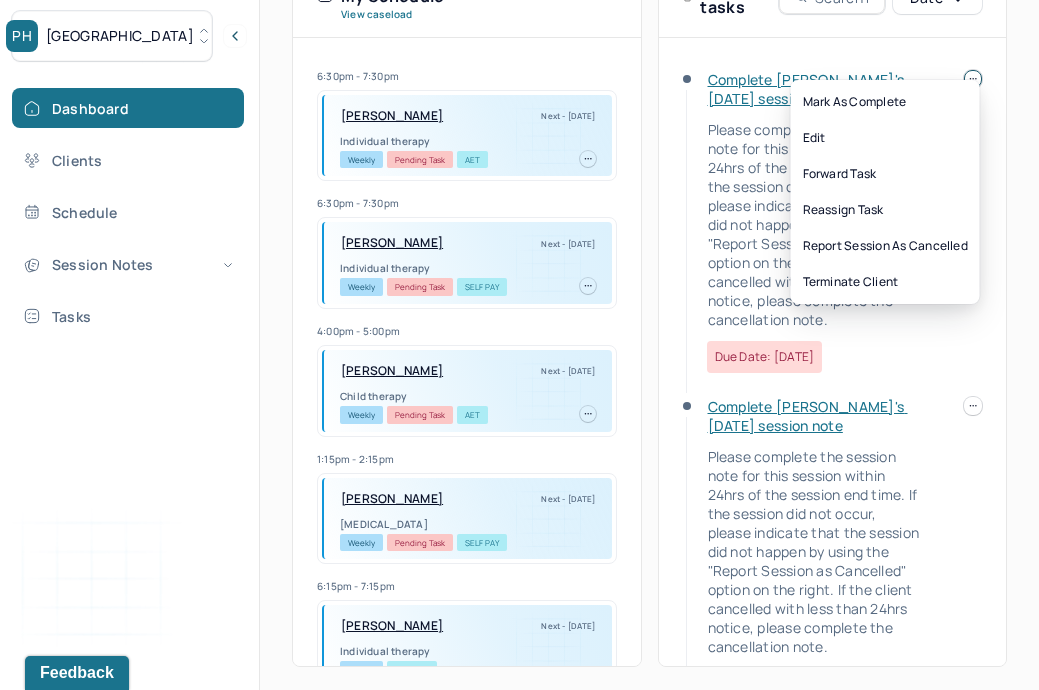 click on "PH Park Hill       Dashboard Clients Schedule Session Notes Tasks RB [PERSON_NAME] provider   Logout   Diagnosis codes on session notes are currently limited to one (1). Only input the primary diagnosis.       Search by client name, chart number     FAQs     RB [PERSON_NAME] Let’s get you started 🚀 You can manage your caseload and availability here   this week   SESSIONS SCHEDULED 3 COMPLETED NOTES 0 LATE NOTES 0 My Schedule View caseload 6:30pm - 7:30pm   [PERSON_NAME]   Next - [DATE] Individual therapy Weekly Pending Task AET     6:30pm - 7:30pm   [PERSON_NAME]   Next - [DATE] Individual therapy Weekly Pending Task Self Pay     4:00pm - 5:00pm   [PERSON_NAME]   Next - [DATE] Child therapy Weekly Pending Task AET     1:15pm - 2:15pm   [PERSON_NAME]   Next - [DATE] [MEDICAL_DATA] Weekly Pending Task Self Pay 6:15pm - 7:15pm   [PERSON_NAME]   Next - [DATE] Individual therapy Weekly Self Pay 3:15pm - 4:15pm   [PERSON_NAME], [PERSON_NAME]   Next - [DATE] Child therapy" at bounding box center [519, 86] 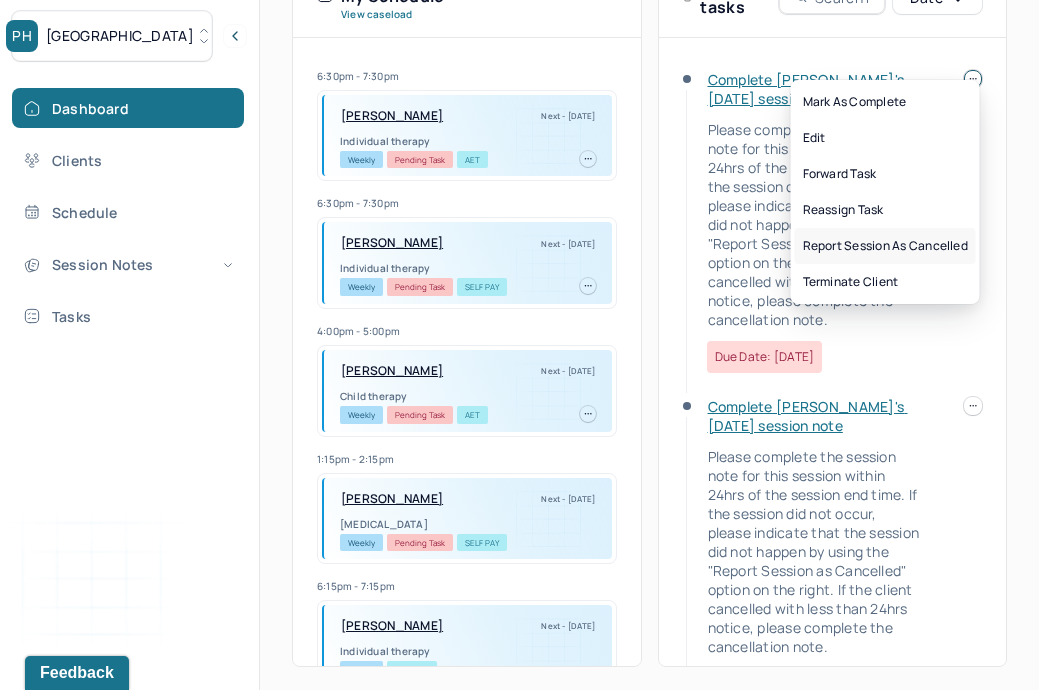 click on "Report session as cancelled" at bounding box center (885, 246) 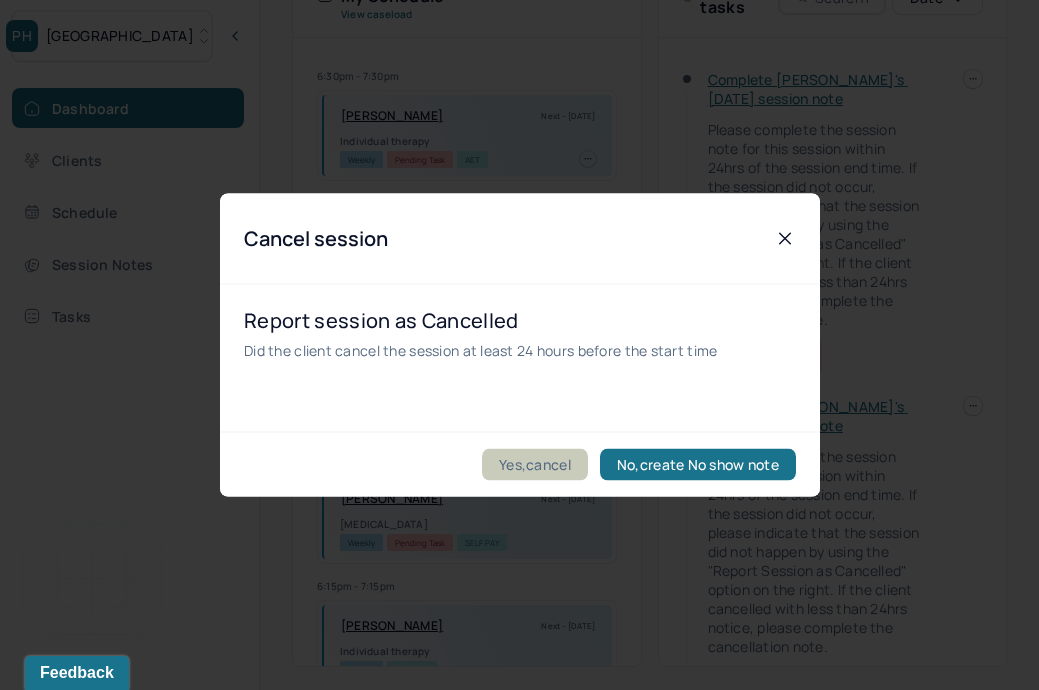 click on "Yes,cancel" at bounding box center (535, 465) 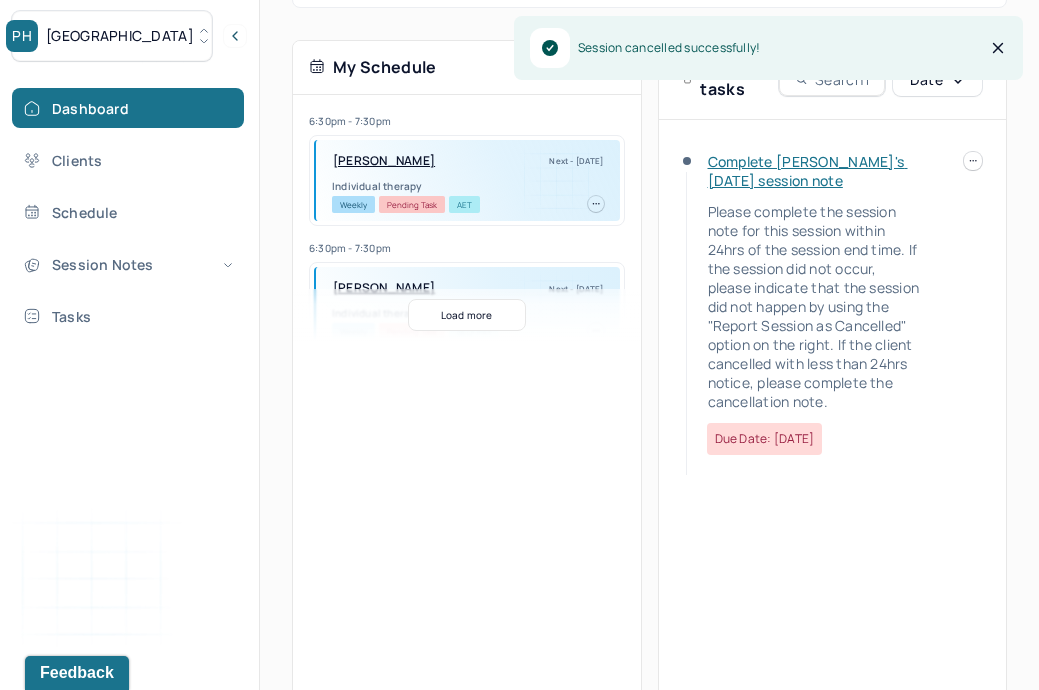 scroll, scrollTop: 363, scrollLeft: 0, axis: vertical 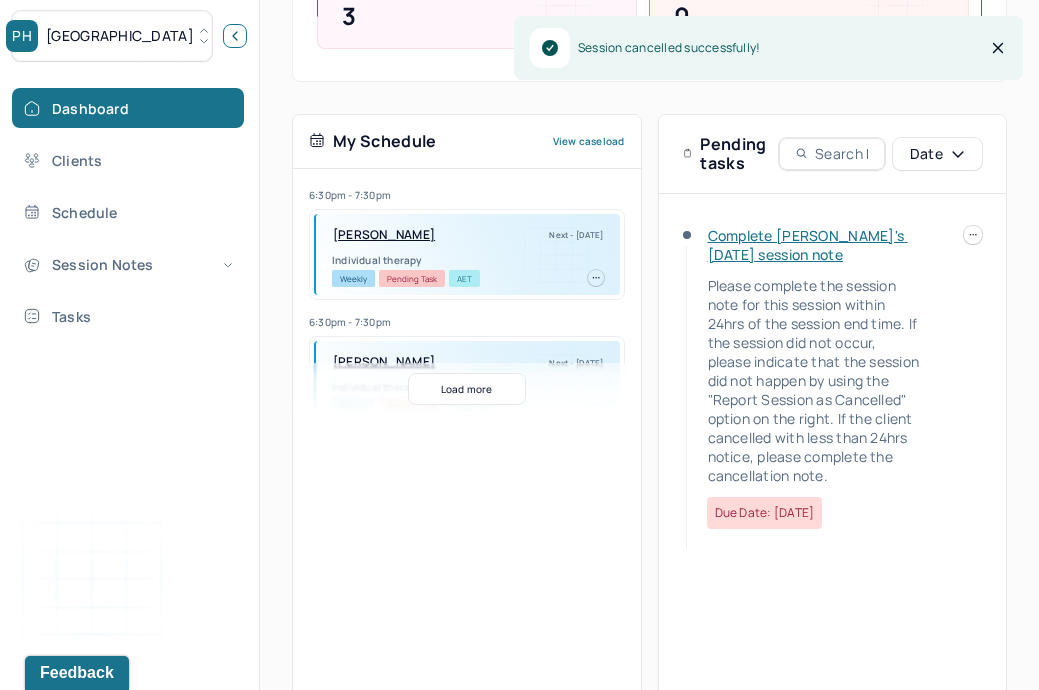 click at bounding box center [235, 36] 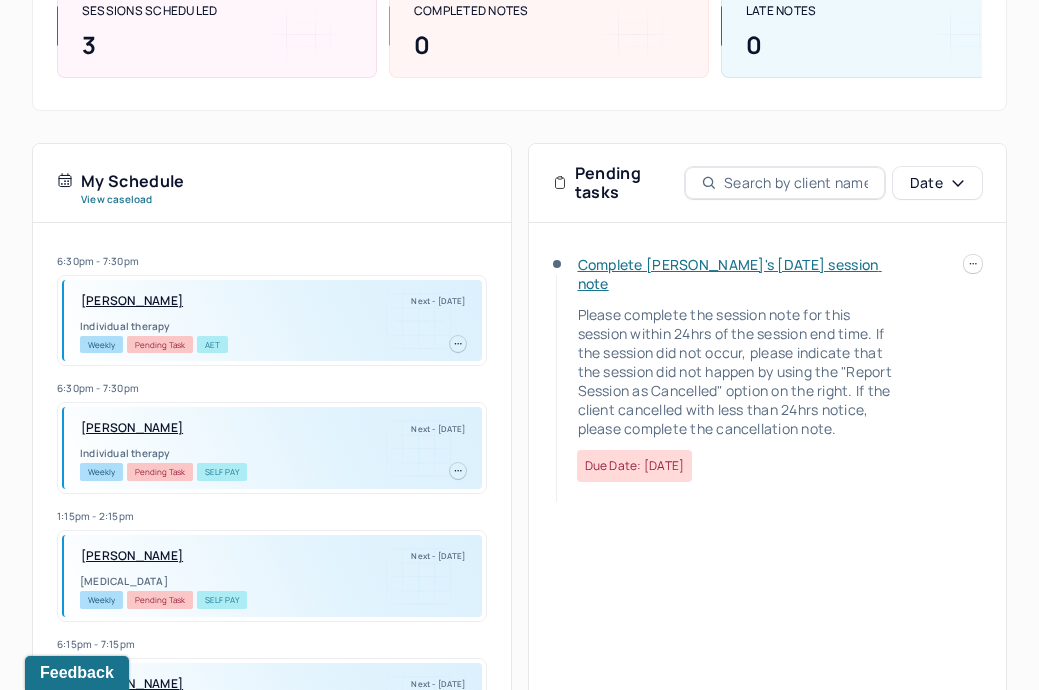 scroll, scrollTop: 325, scrollLeft: 0, axis: vertical 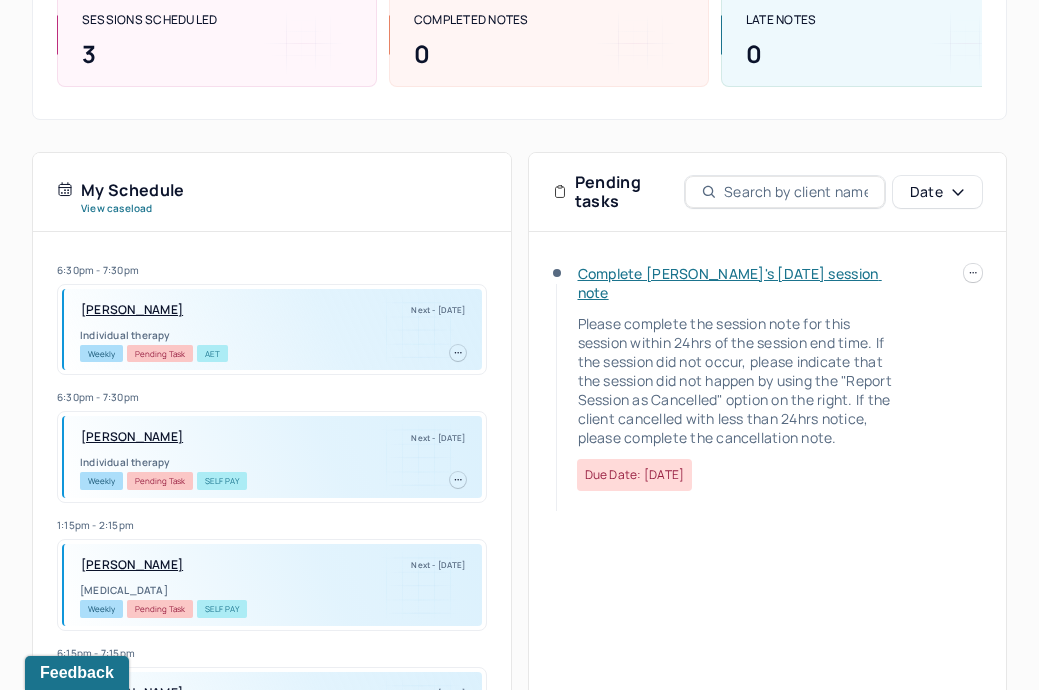 click on "Complete [PERSON_NAME]'s [DATE] session note" at bounding box center [730, 283] 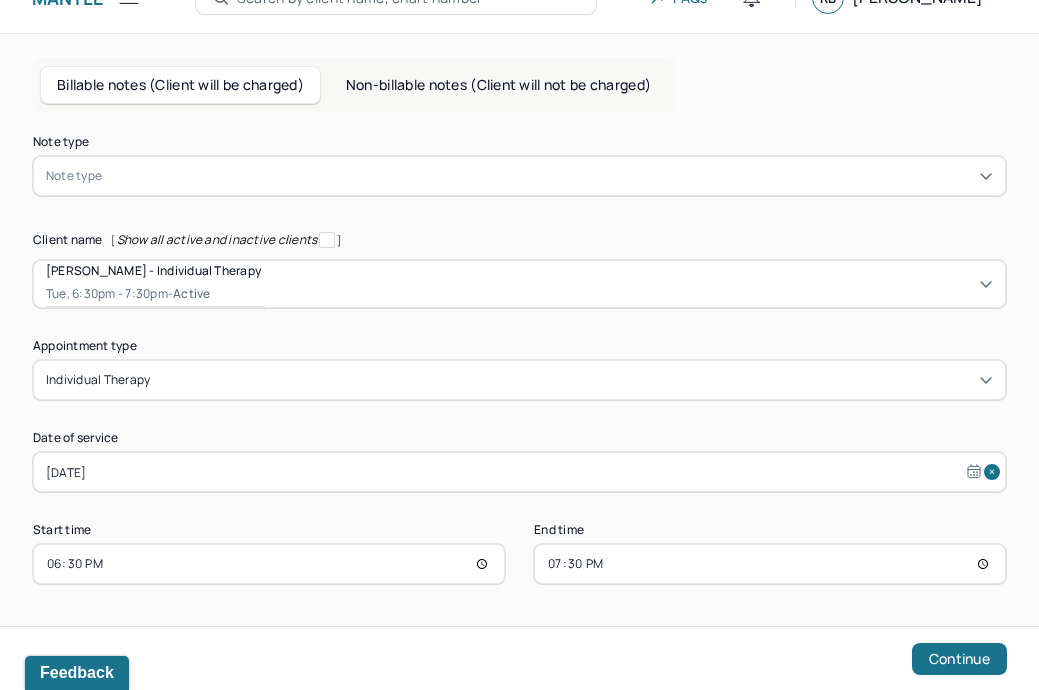 scroll, scrollTop: 81, scrollLeft: 0, axis: vertical 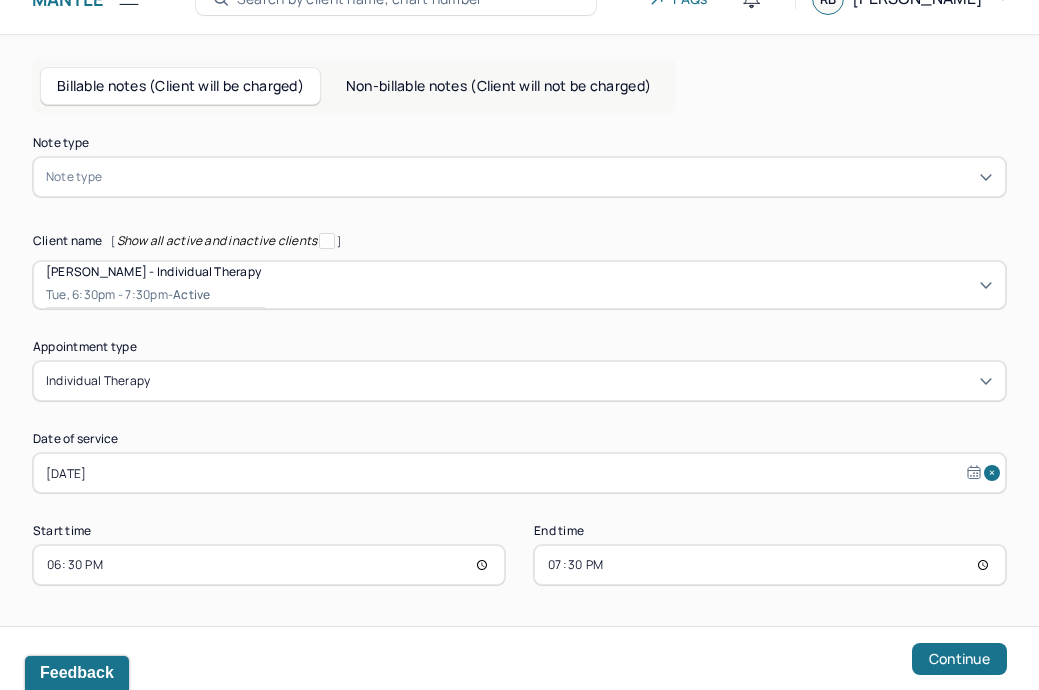 click at bounding box center [549, 177] 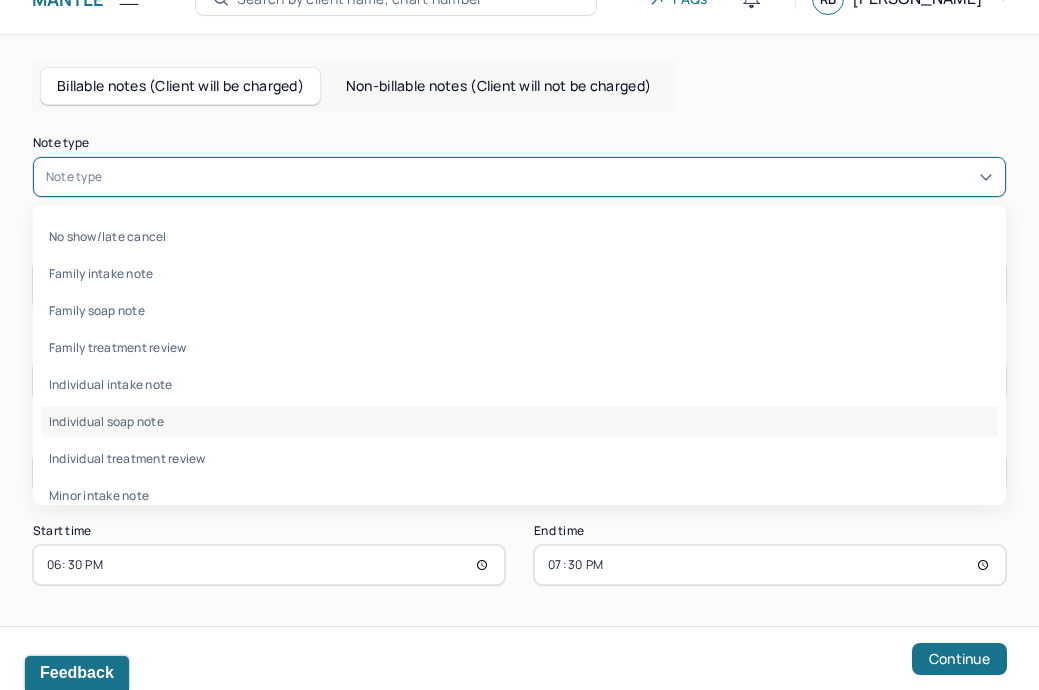 click on "Individual soap note" at bounding box center (519, 421) 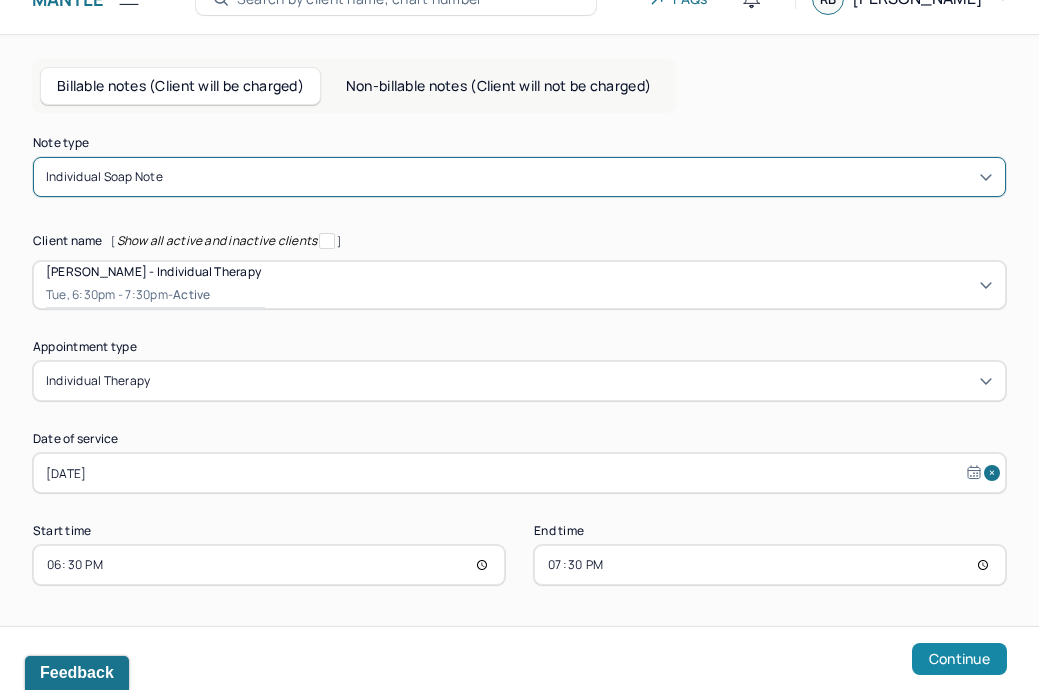 click on "Continue" at bounding box center (959, 659) 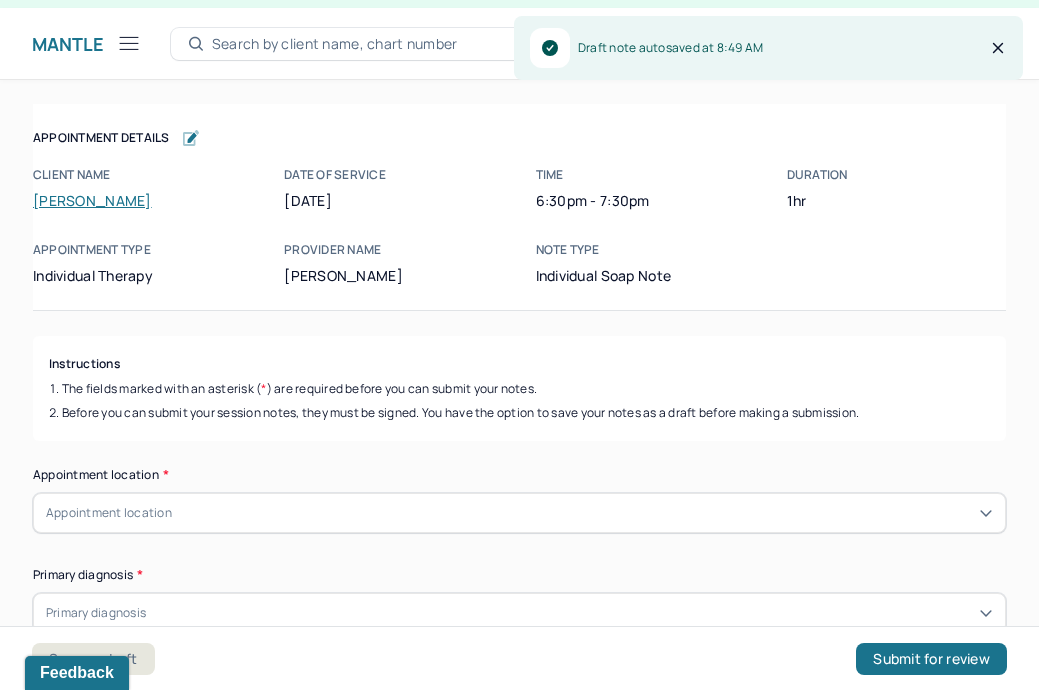 scroll, scrollTop: 36, scrollLeft: 0, axis: vertical 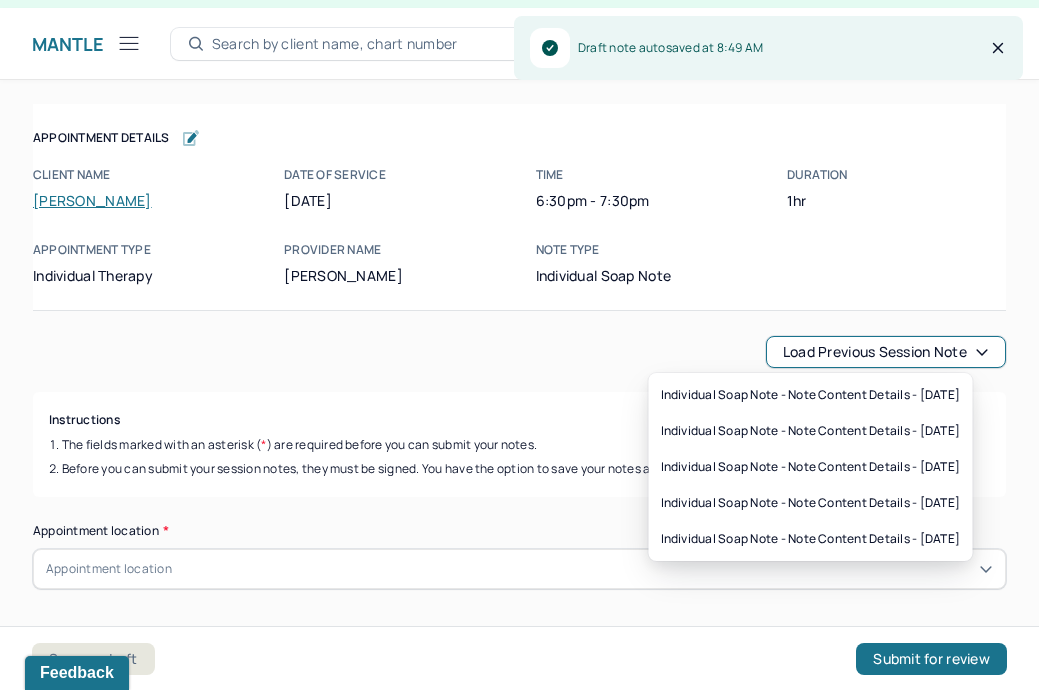 click on "Load previous session note" at bounding box center [886, 352] 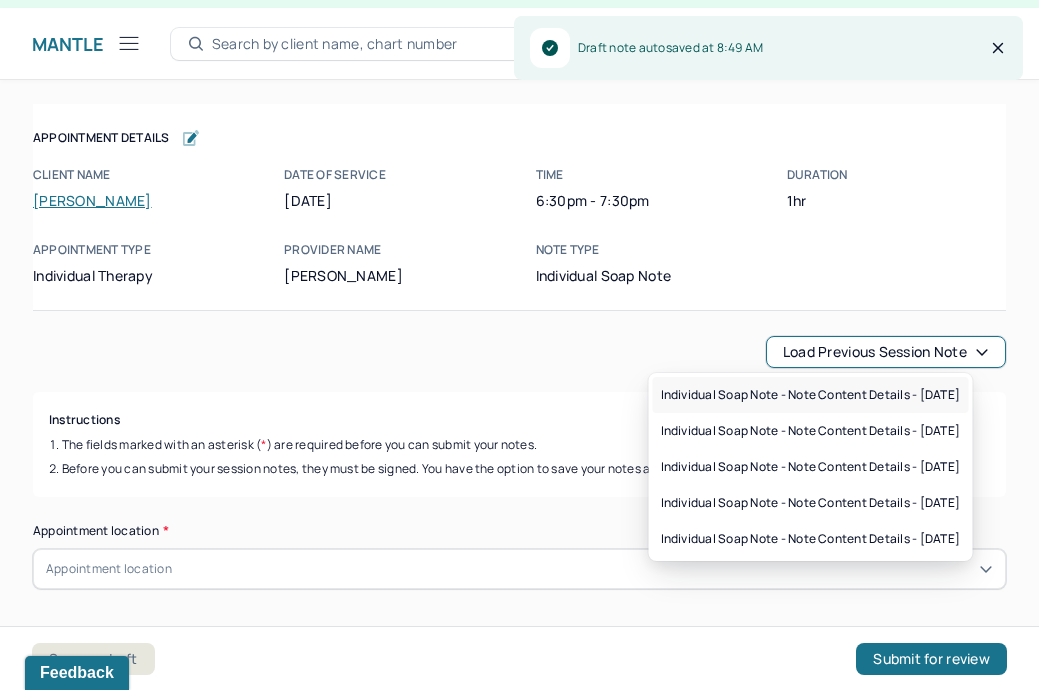 click on "Individual soap note   - Note content Details -   [DATE]" at bounding box center (811, 395) 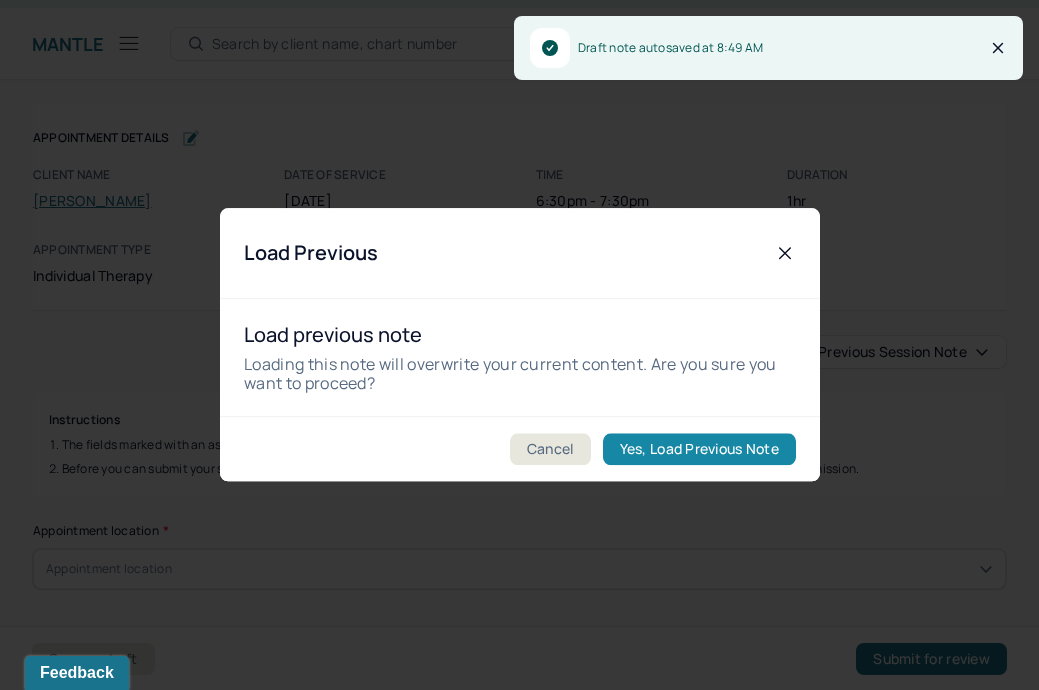 click on "Yes, Load Previous Note" at bounding box center (698, 450) 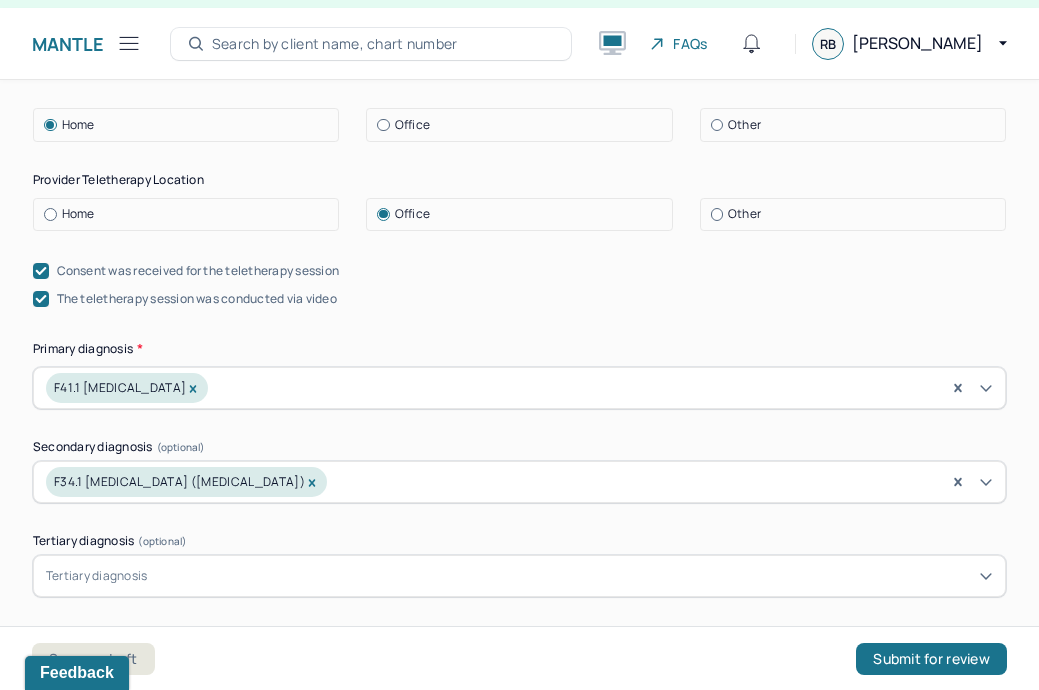 click on "Home" at bounding box center (191, 214) 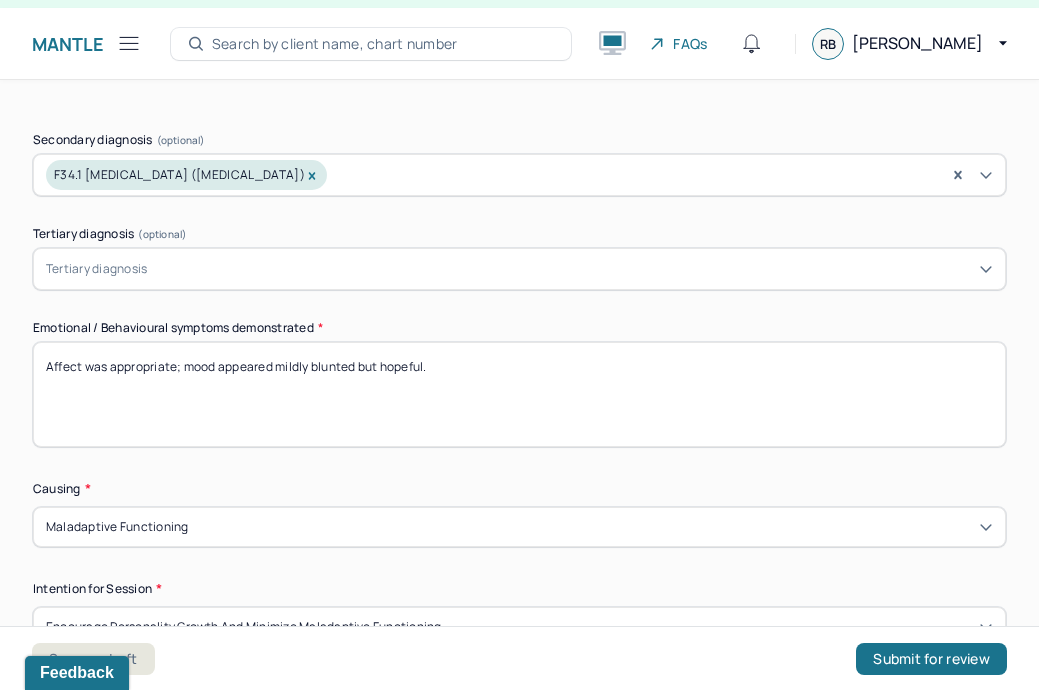 scroll, scrollTop: 848, scrollLeft: 0, axis: vertical 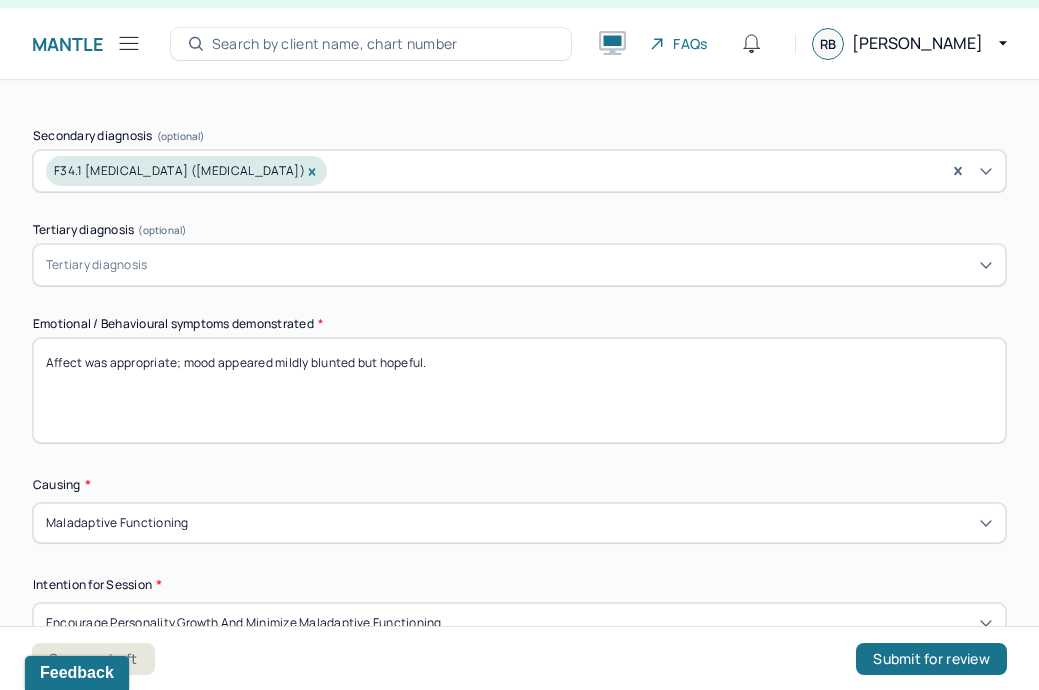 click on "Affect was appropriate; mood appeared mildly blunted but hopeful." at bounding box center [519, 390] 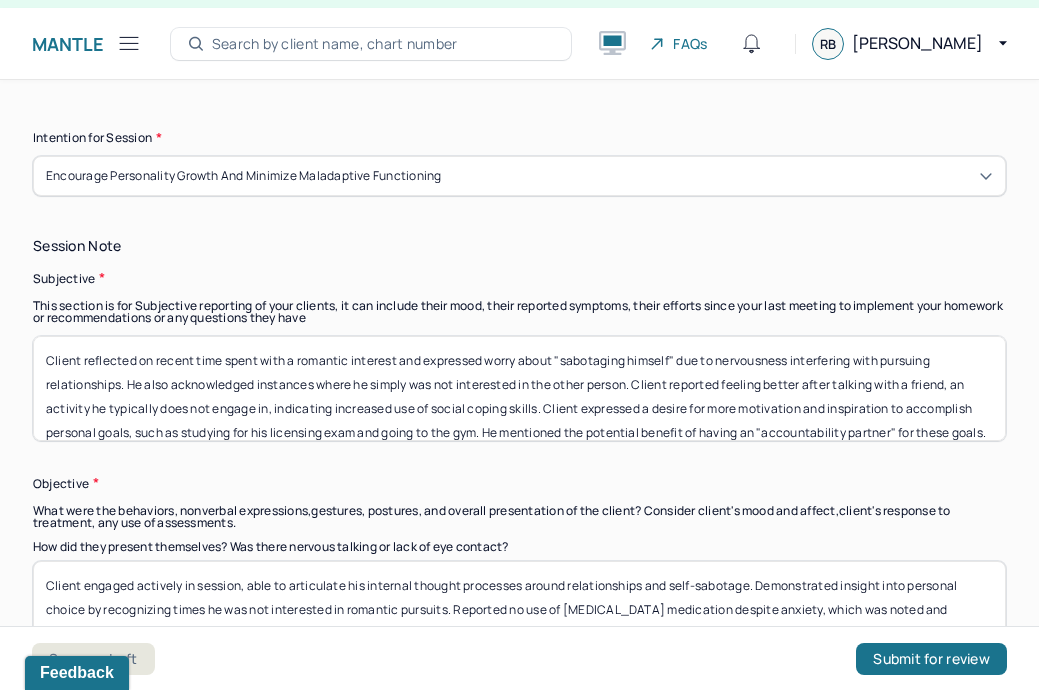 scroll, scrollTop: 1299, scrollLeft: 0, axis: vertical 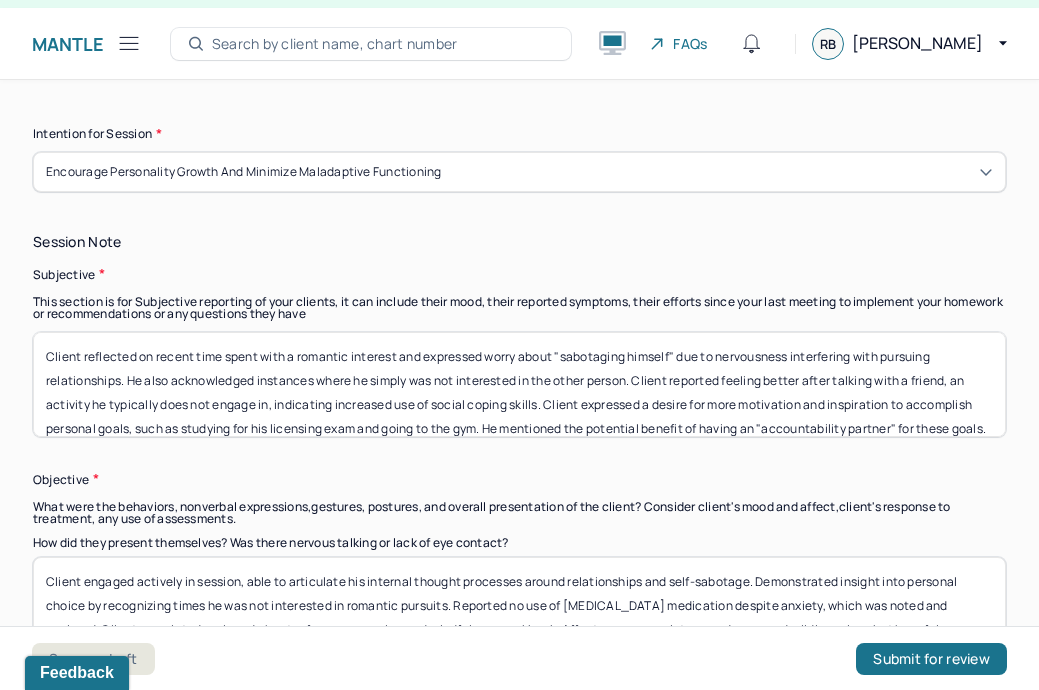 type 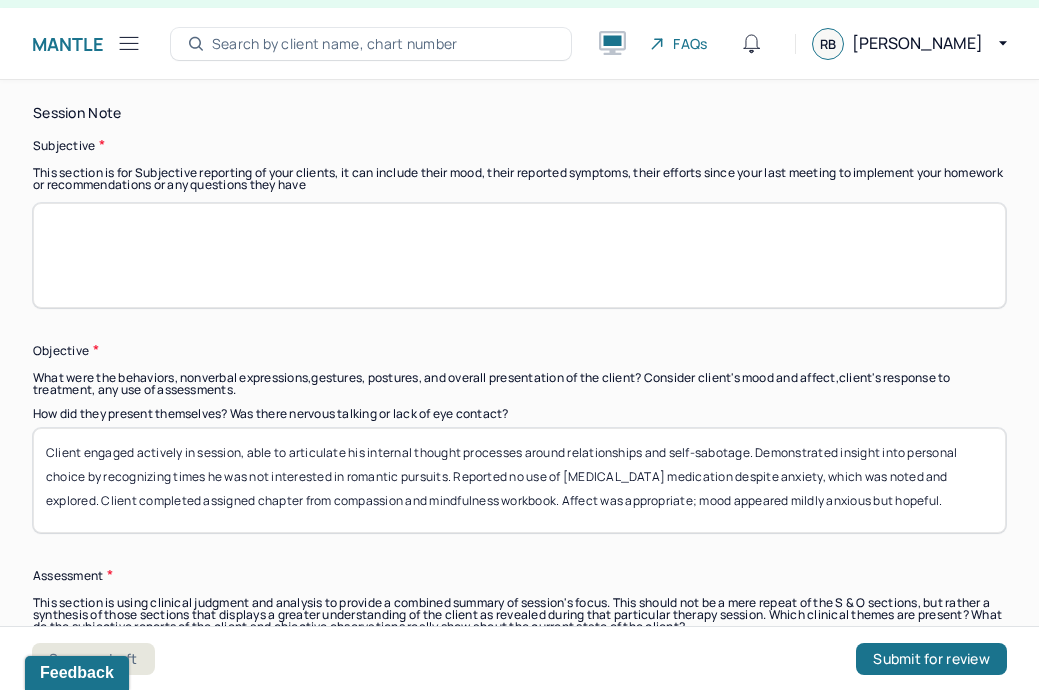 scroll, scrollTop: 1479, scrollLeft: 0, axis: vertical 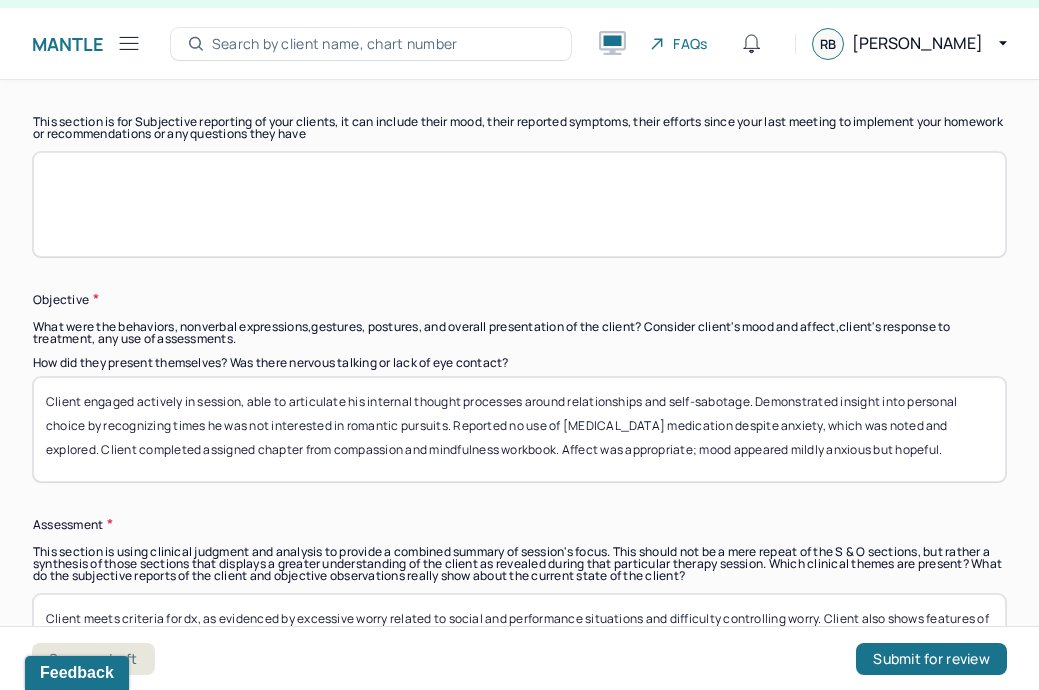 type 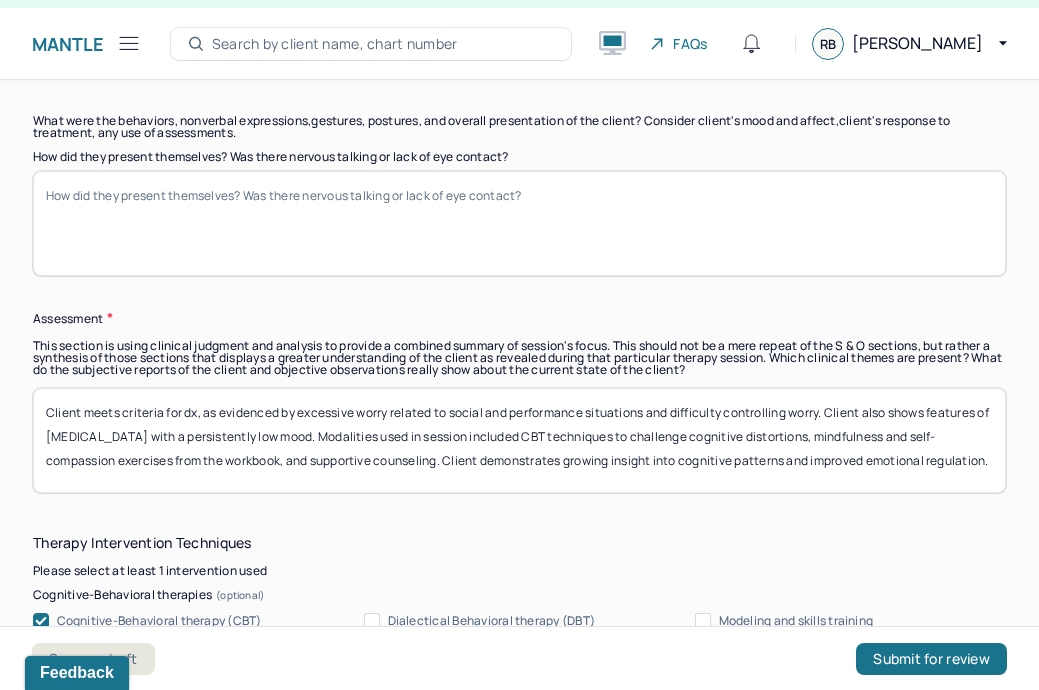 scroll, scrollTop: 1687, scrollLeft: 0, axis: vertical 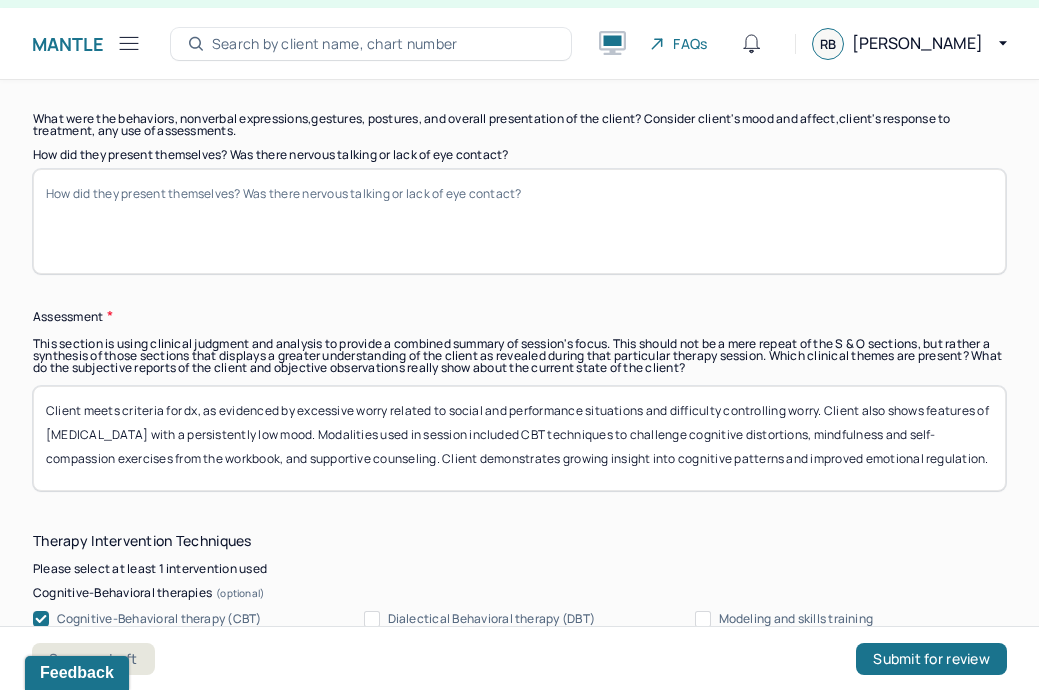 type 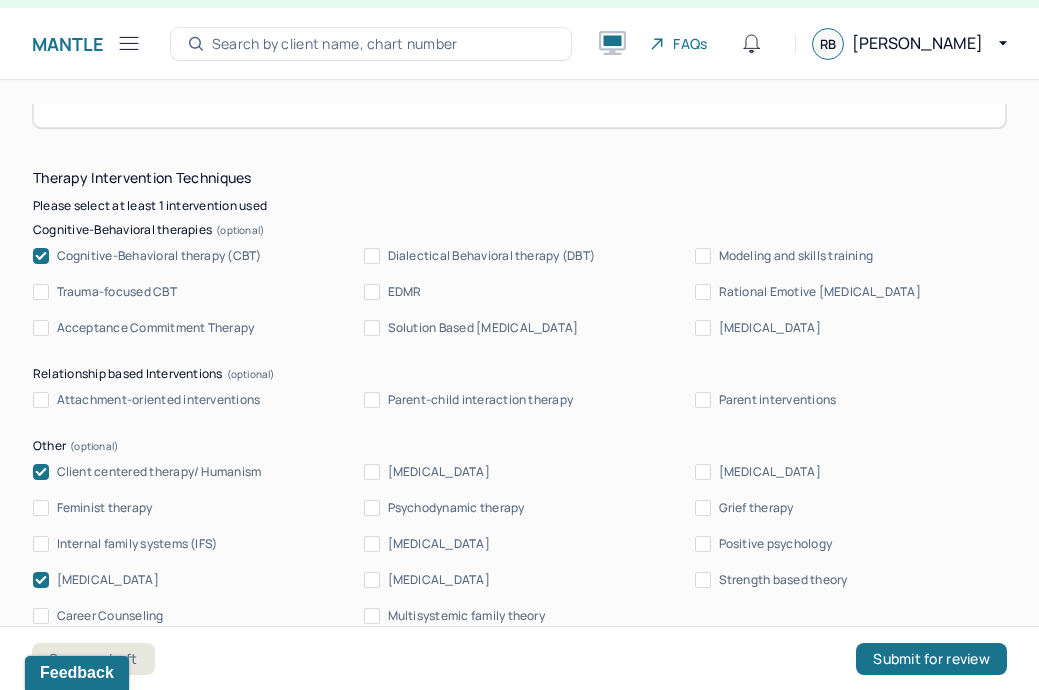 scroll, scrollTop: 2053, scrollLeft: 0, axis: vertical 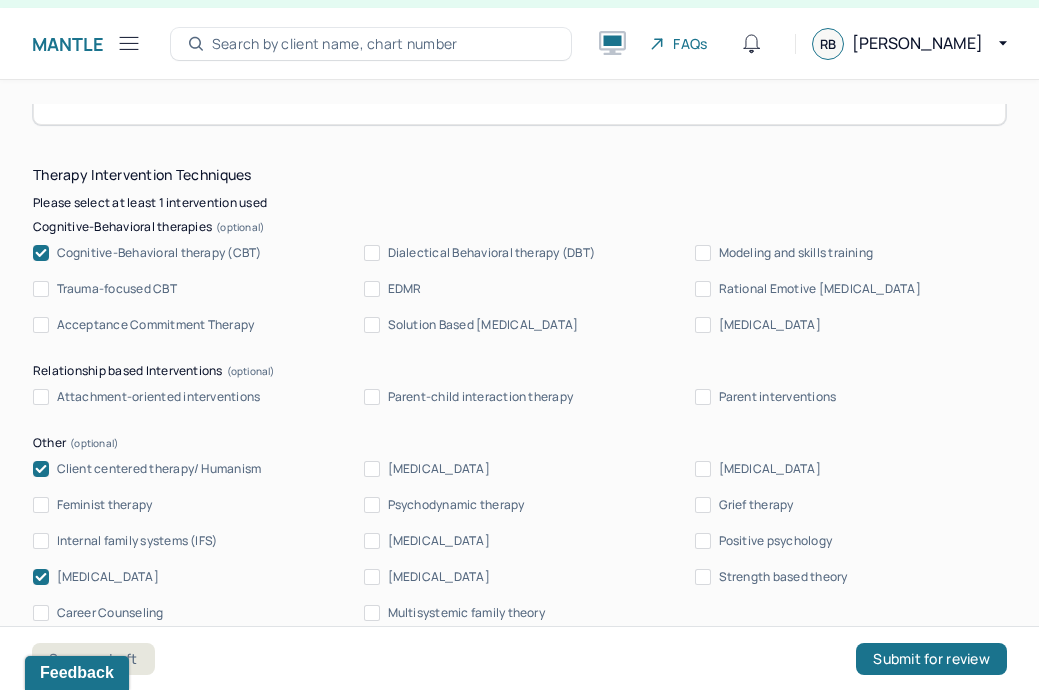 type 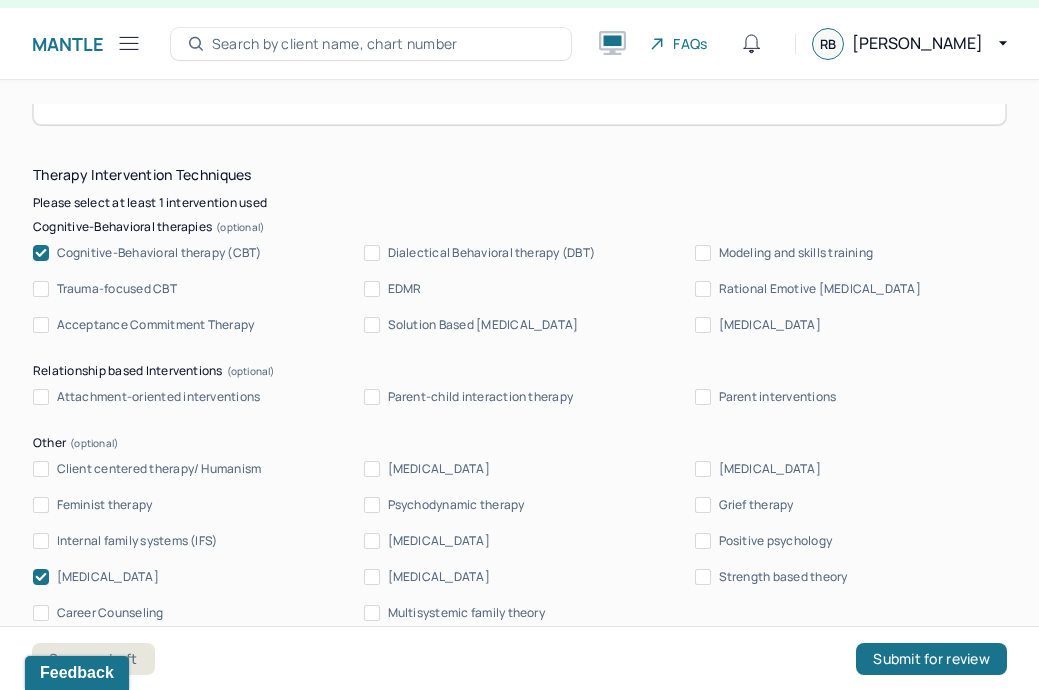 click on "[MEDICAL_DATA]" at bounding box center [108, 577] 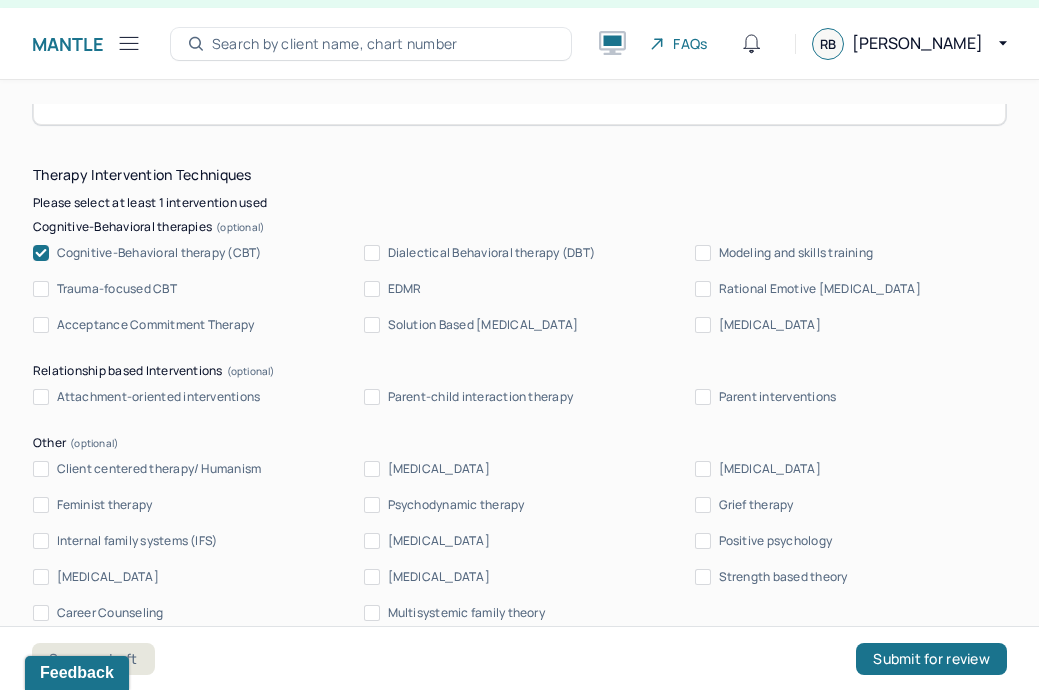 click on "Cognitive-Behavioral therapy (CBT)" at bounding box center [159, 253] 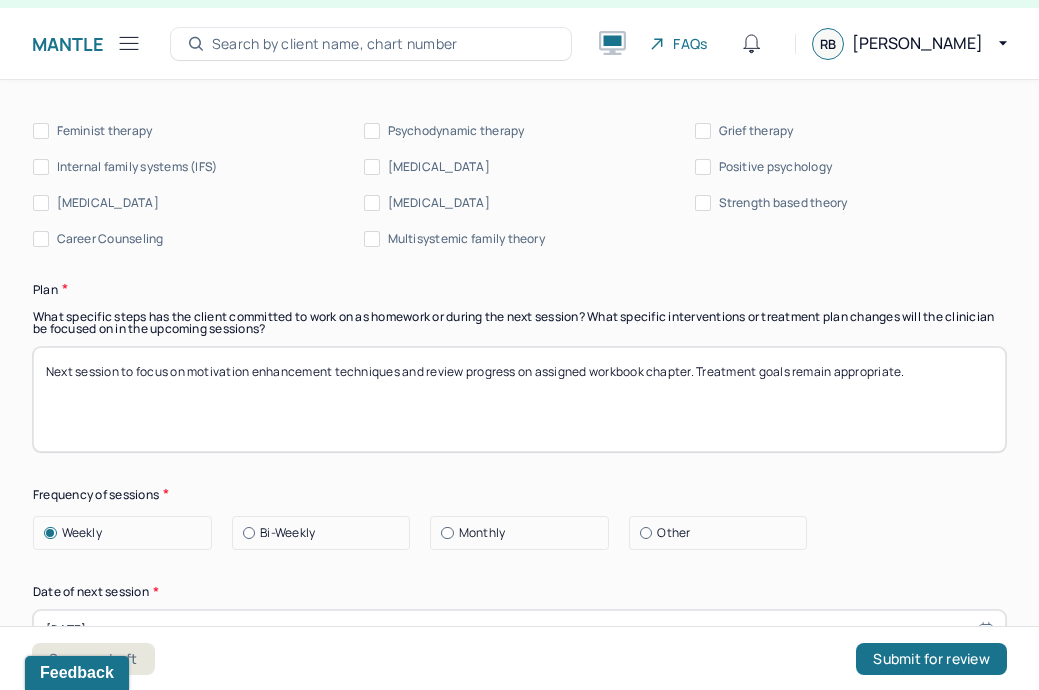 scroll, scrollTop: 2472, scrollLeft: 0, axis: vertical 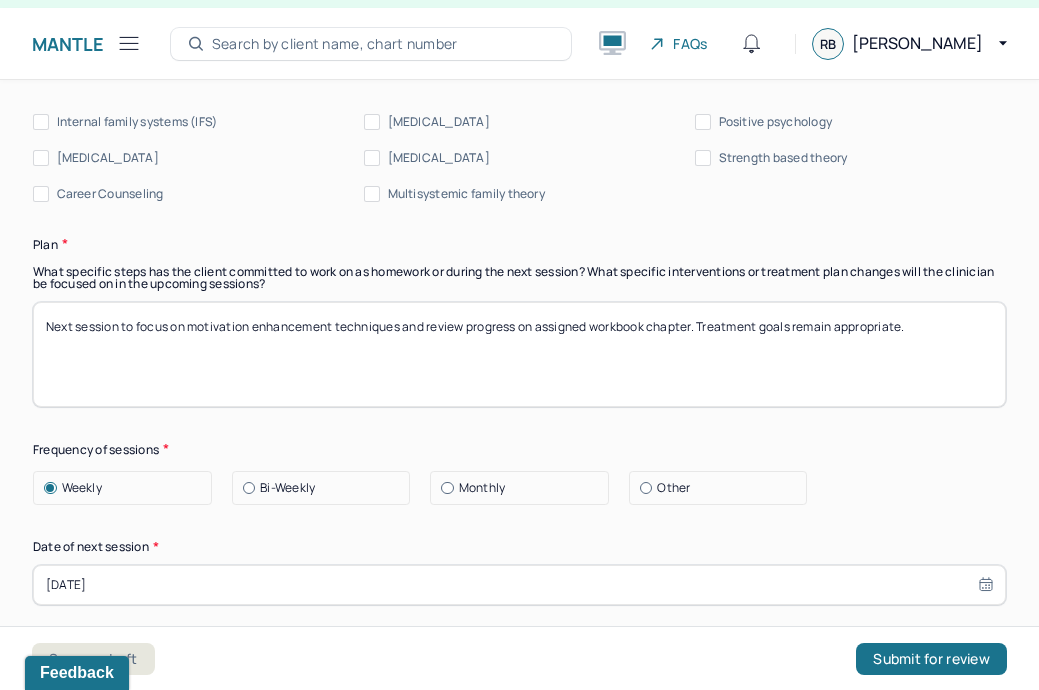 click on "Next session to focus on motivation enhancement techniques and review progress on assigned workbook chapter. Treatment goals remain appropriate." at bounding box center [519, 354] 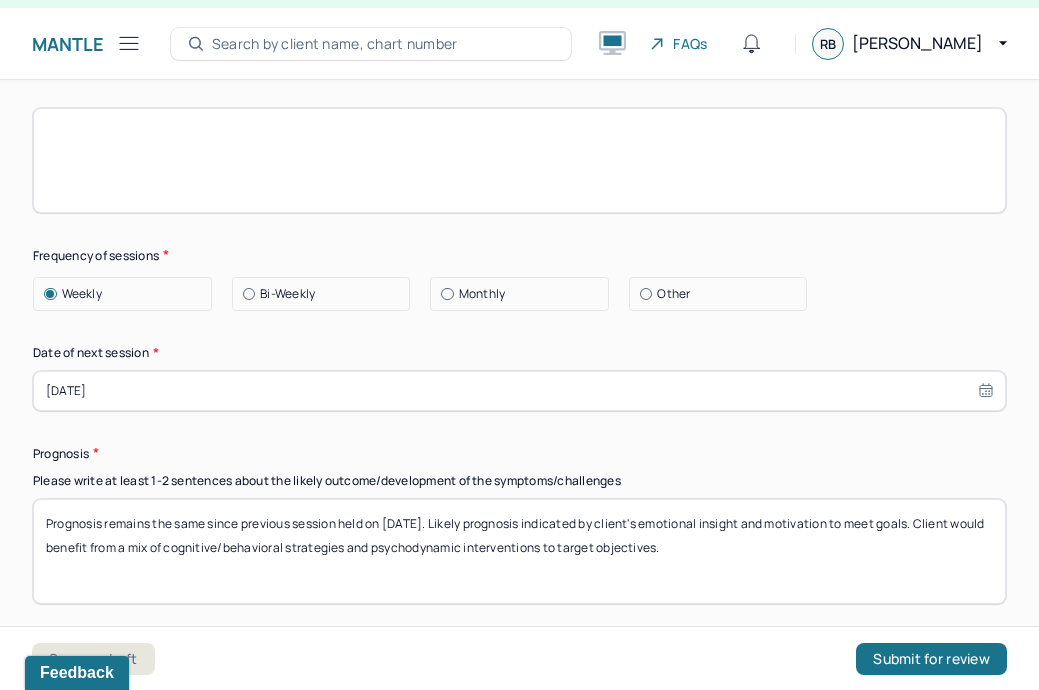 scroll, scrollTop: 2672, scrollLeft: 0, axis: vertical 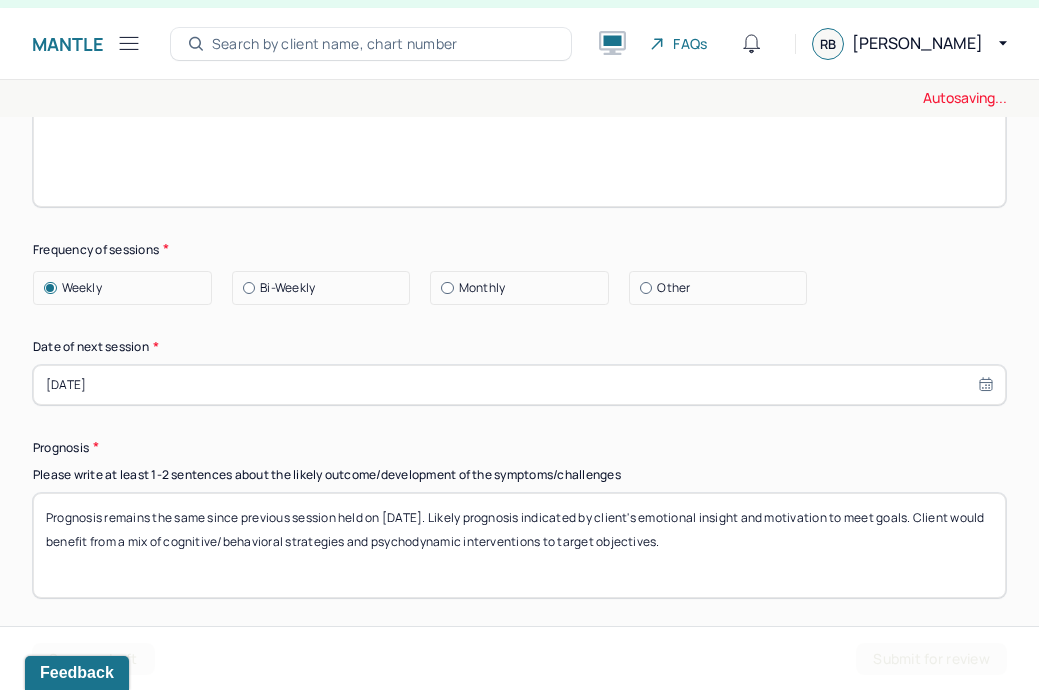 type 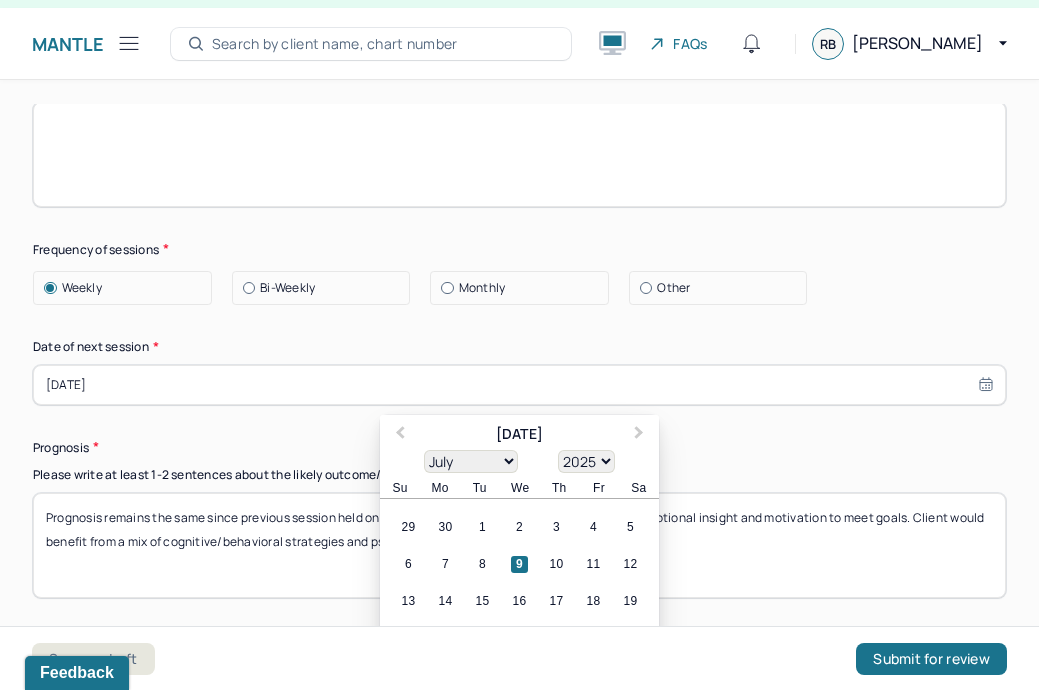 click on "[DATE]" at bounding box center [519, 385] 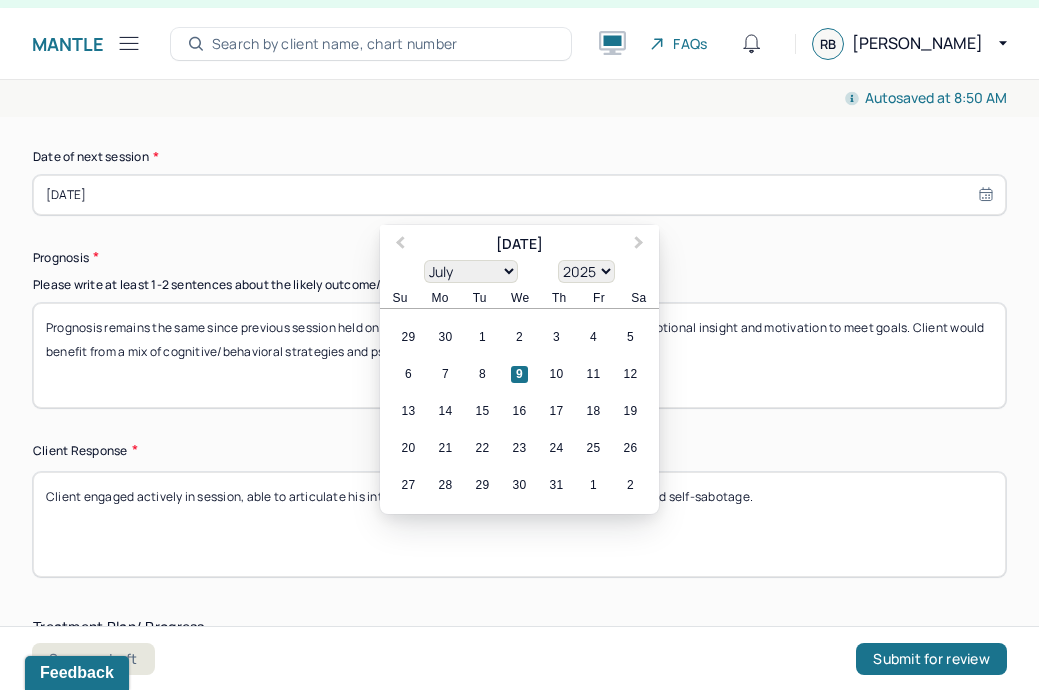 scroll, scrollTop: 2871, scrollLeft: 0, axis: vertical 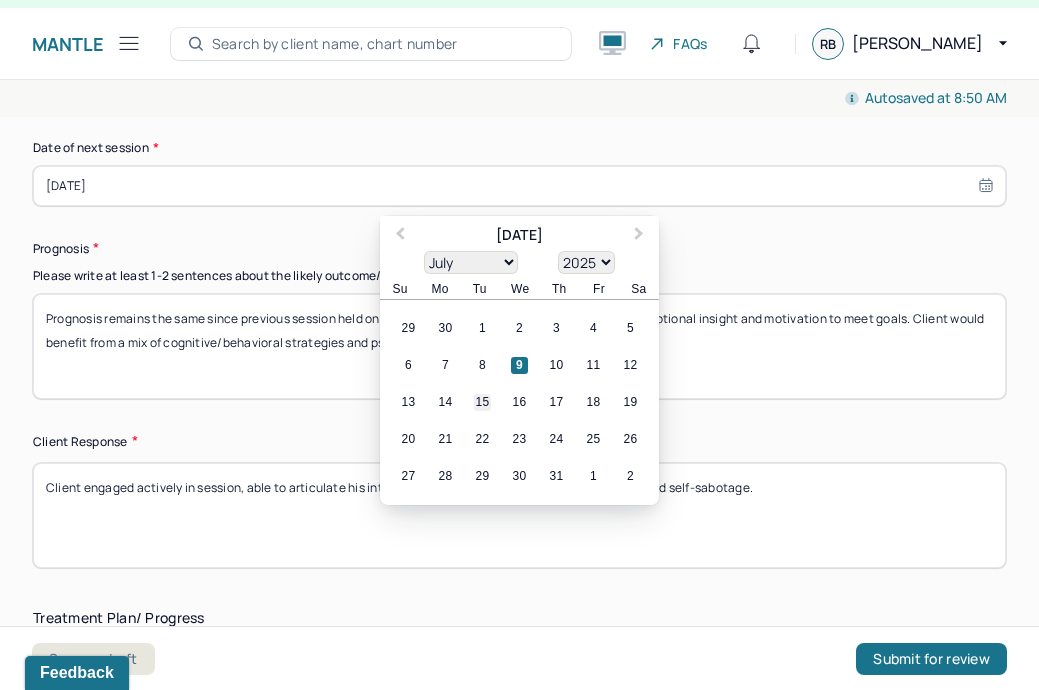 click on "15" at bounding box center (482, 402) 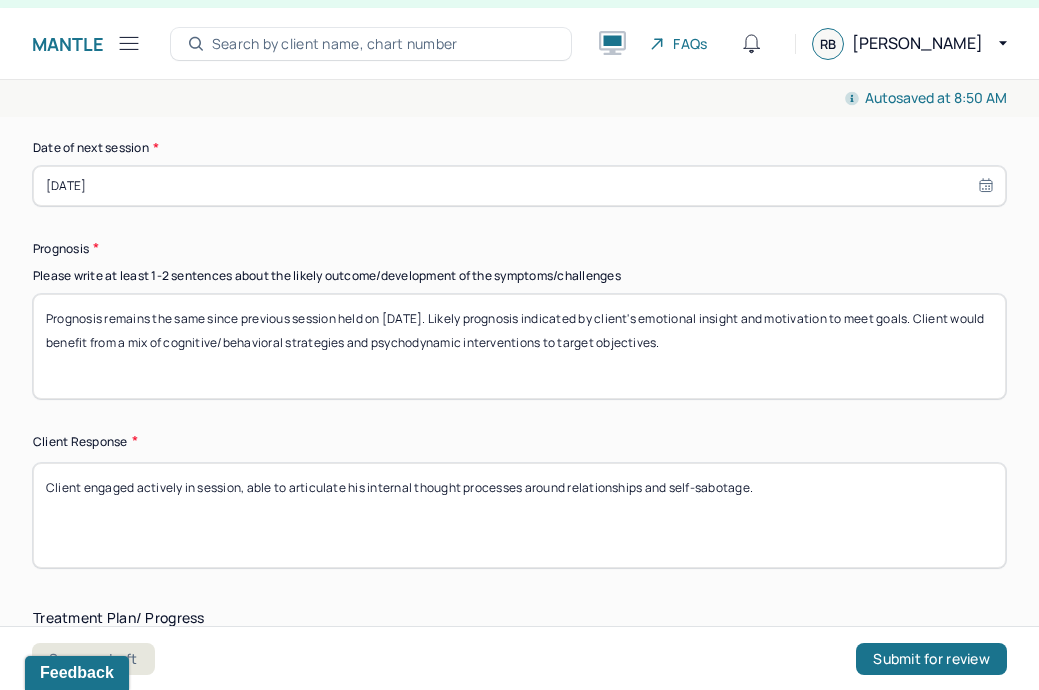 click on "Prognosis remains the same since previous session held on [DATE]. Likely prognosis indicated by client's emotional insight and motivation to meet goals. Client would benefit from a mix of cognitive/behavioral strategies and psychodynamic interventions to target objectives." at bounding box center [519, 346] 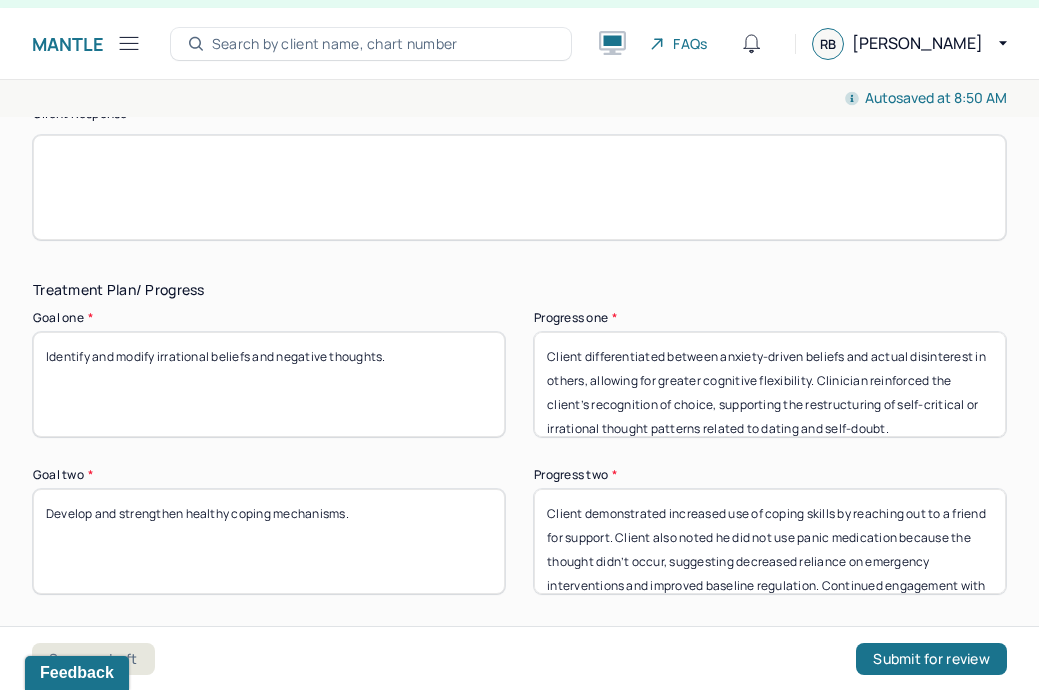 scroll, scrollTop: 3208, scrollLeft: 0, axis: vertical 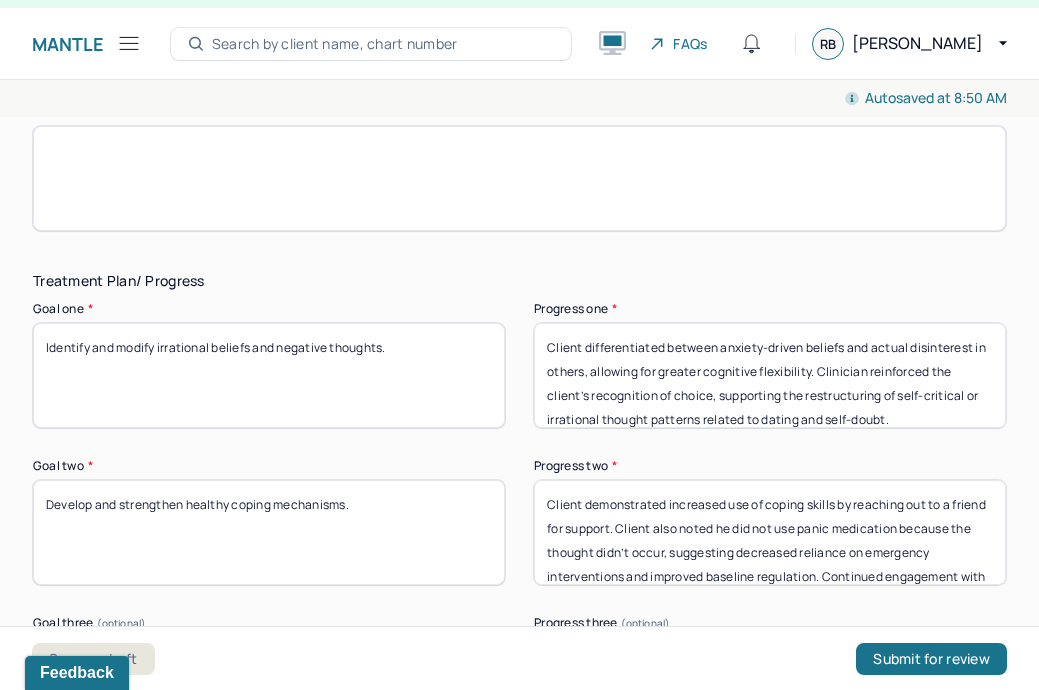 type 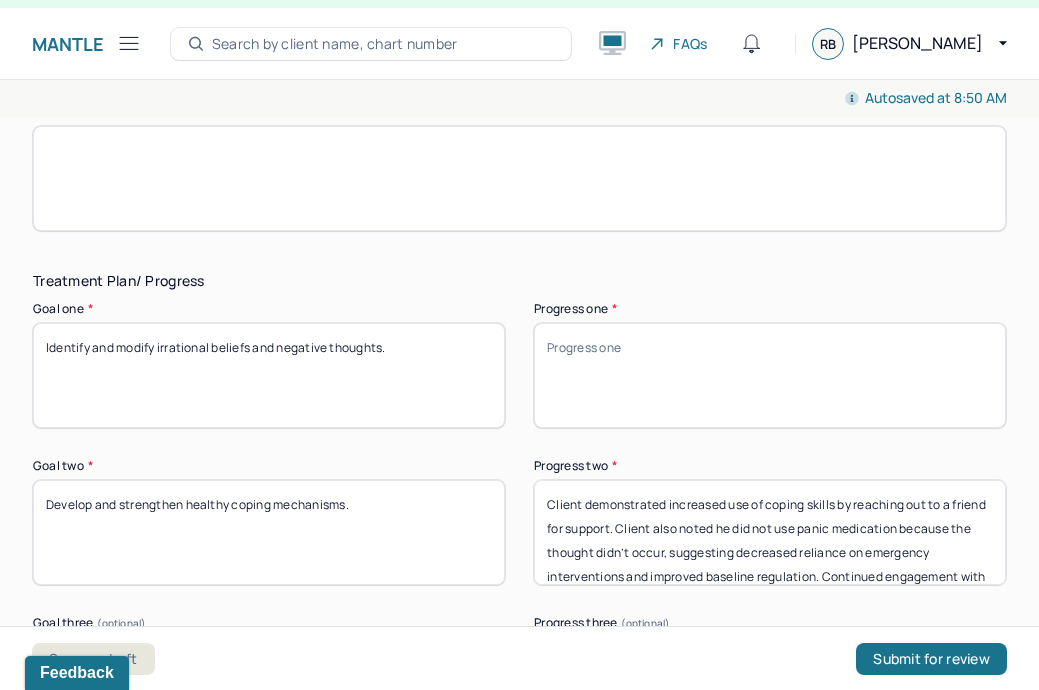 type 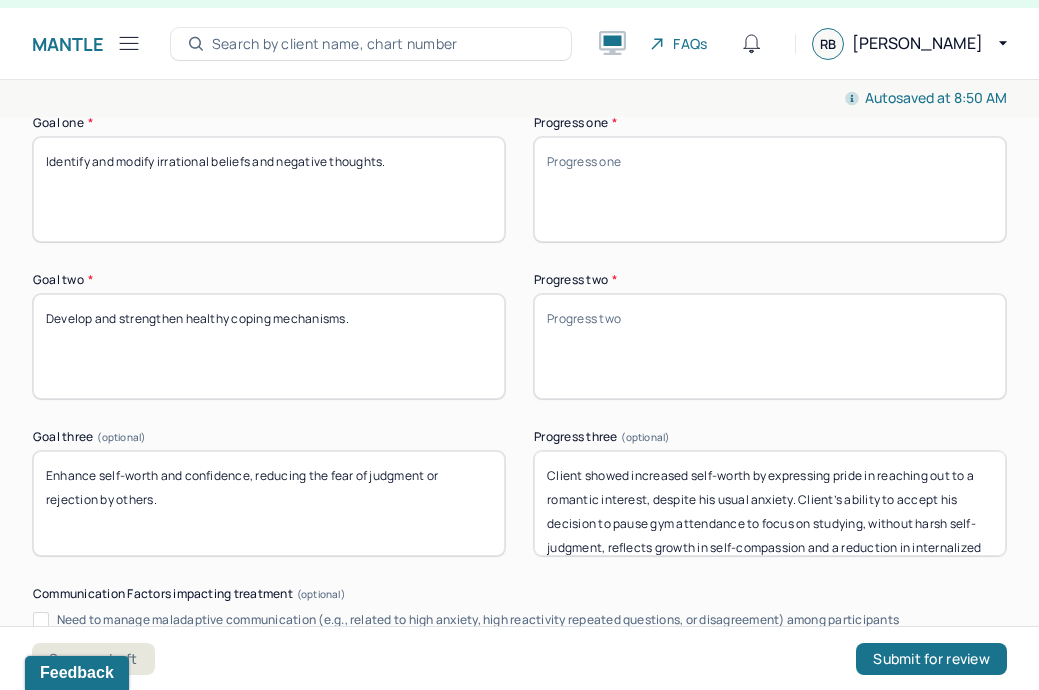 scroll, scrollTop: 3429, scrollLeft: 0, axis: vertical 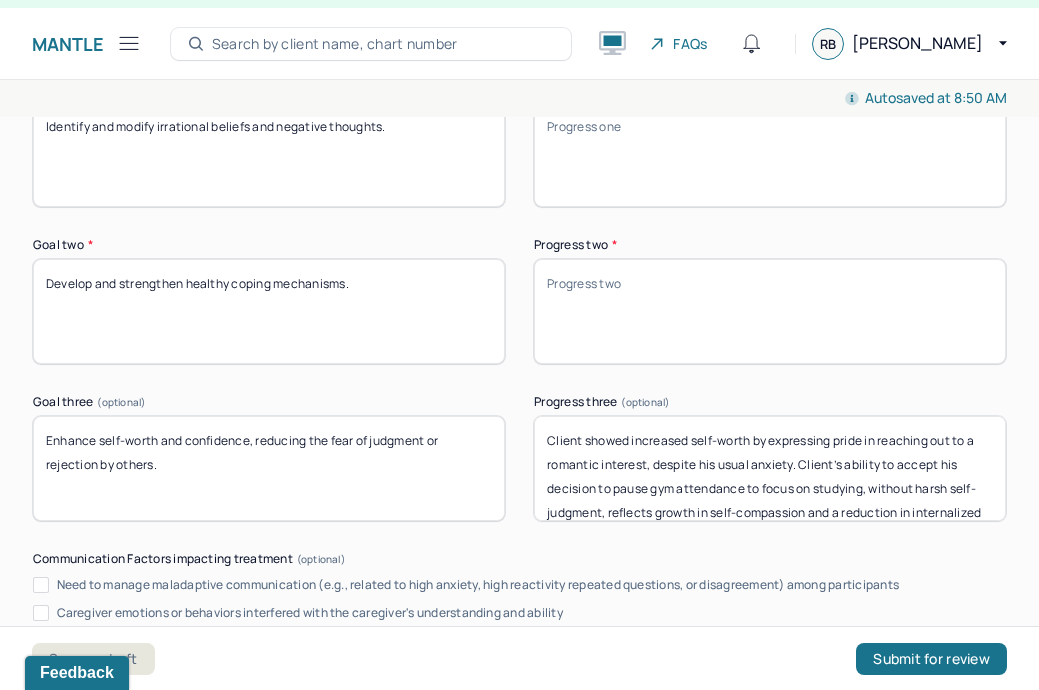 type 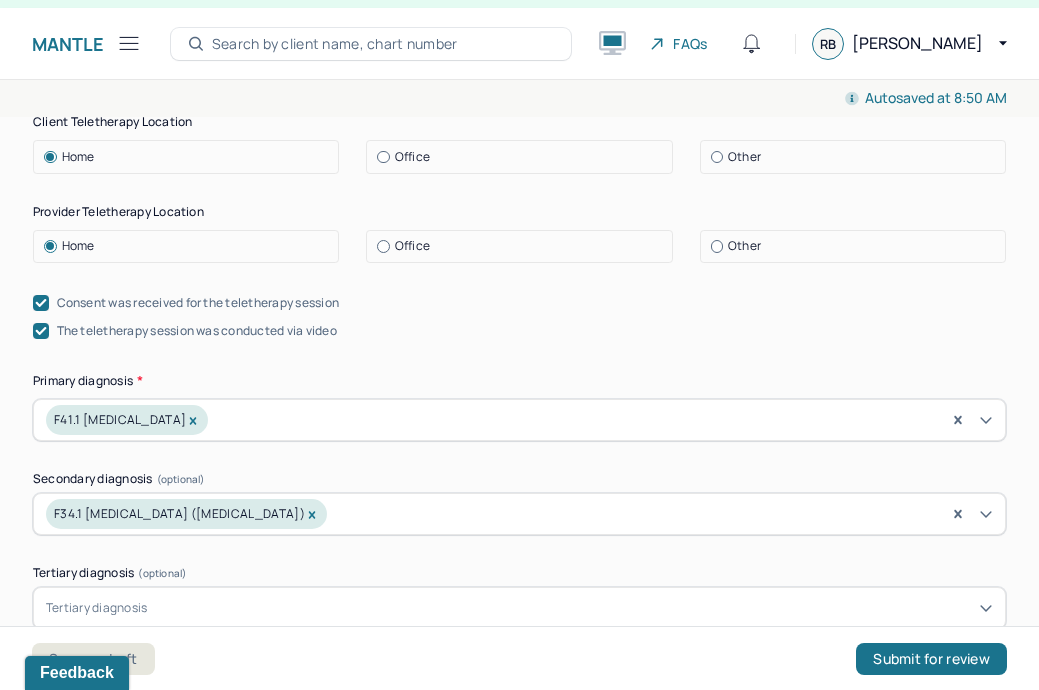 scroll, scrollTop: 0, scrollLeft: 0, axis: both 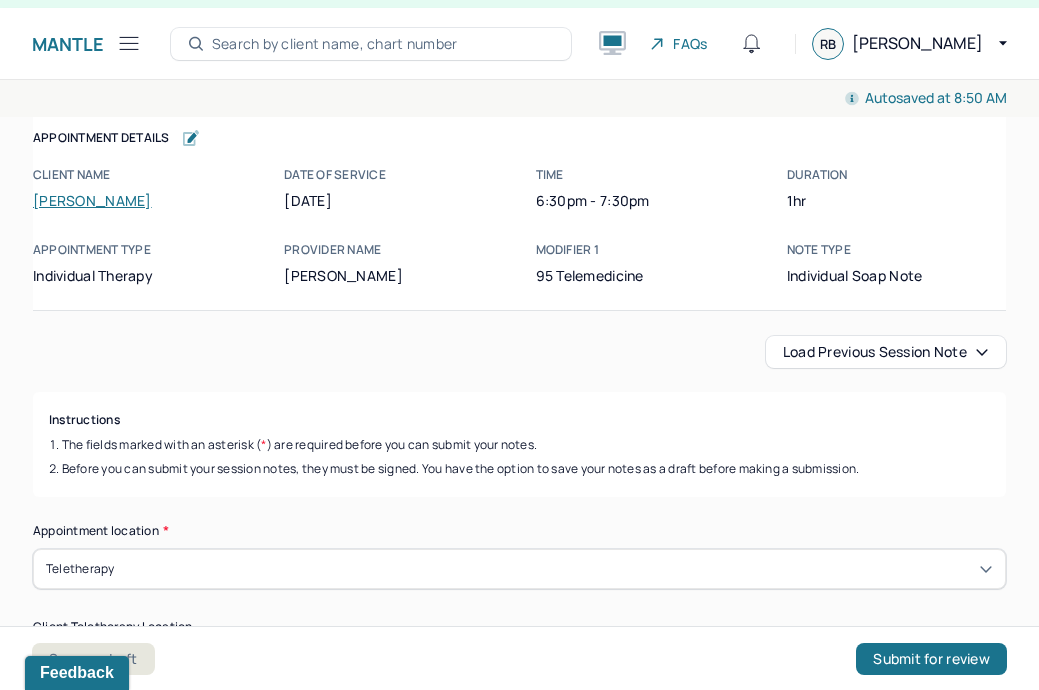 type 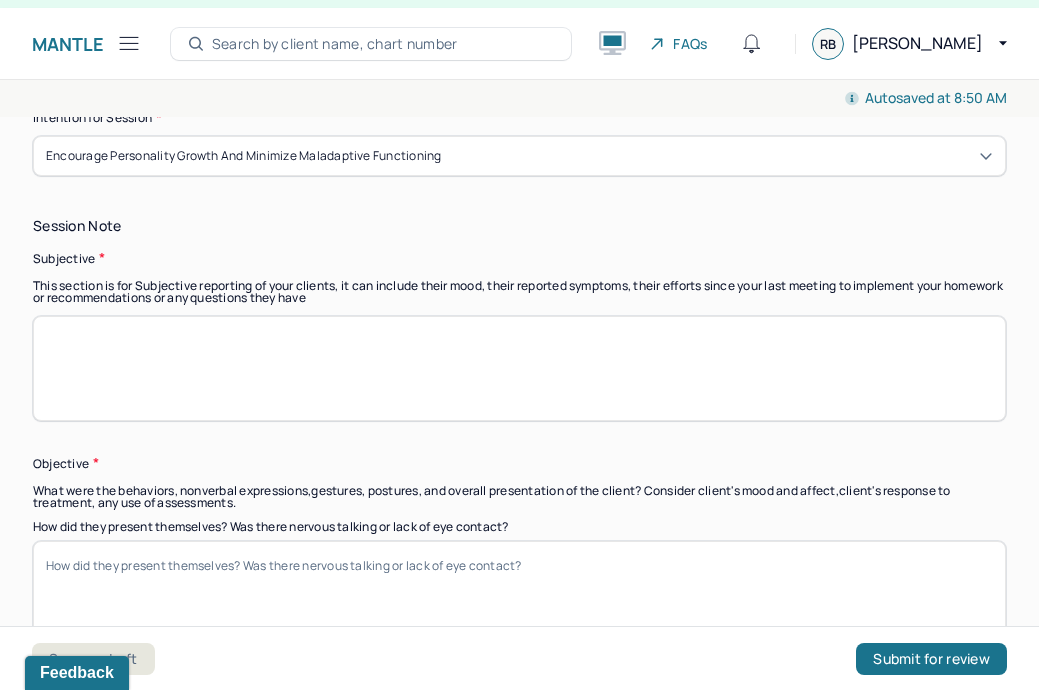 scroll, scrollTop: 1316, scrollLeft: 0, axis: vertical 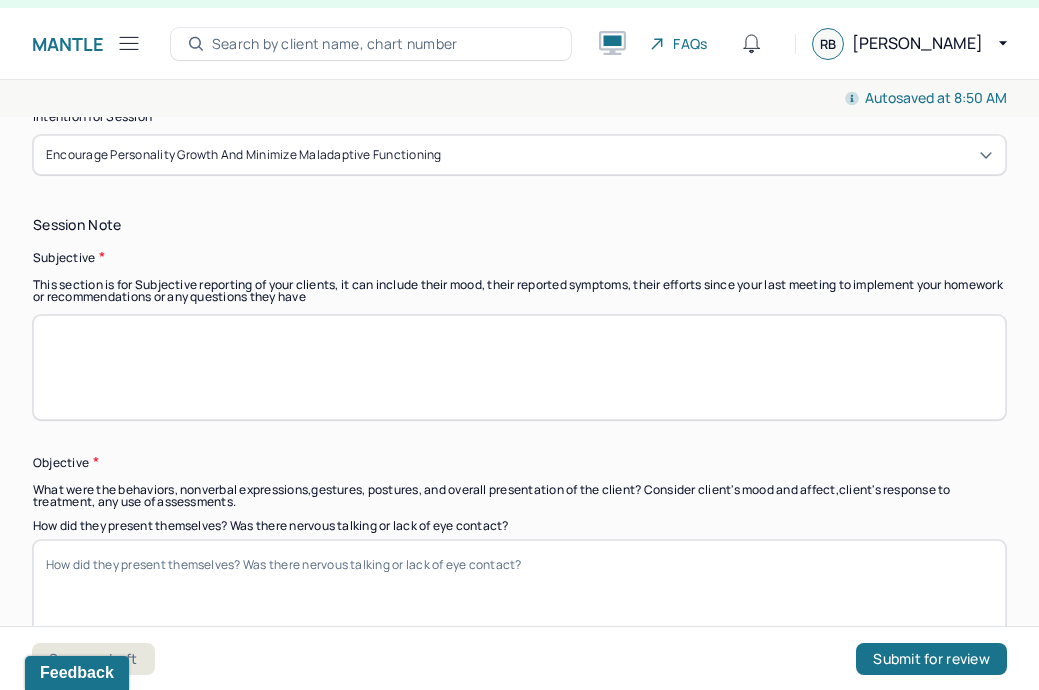 click at bounding box center (519, 367) 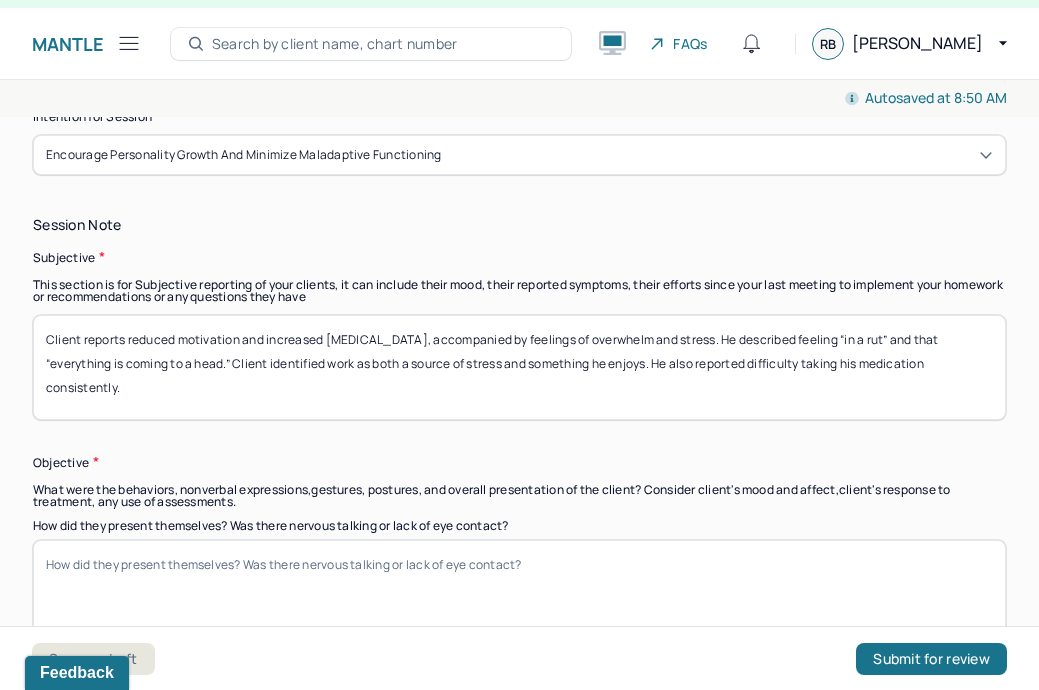 type on "Client reports reduced motivation and increased [MEDICAL_DATA], accompanied by feelings of overwhelm and stress. He described feeling “in a rut” and that “everything is coming to a head.” Client identified work as both a source of stress and something he enjoys. He also reported difficulty taking his medication consistently." 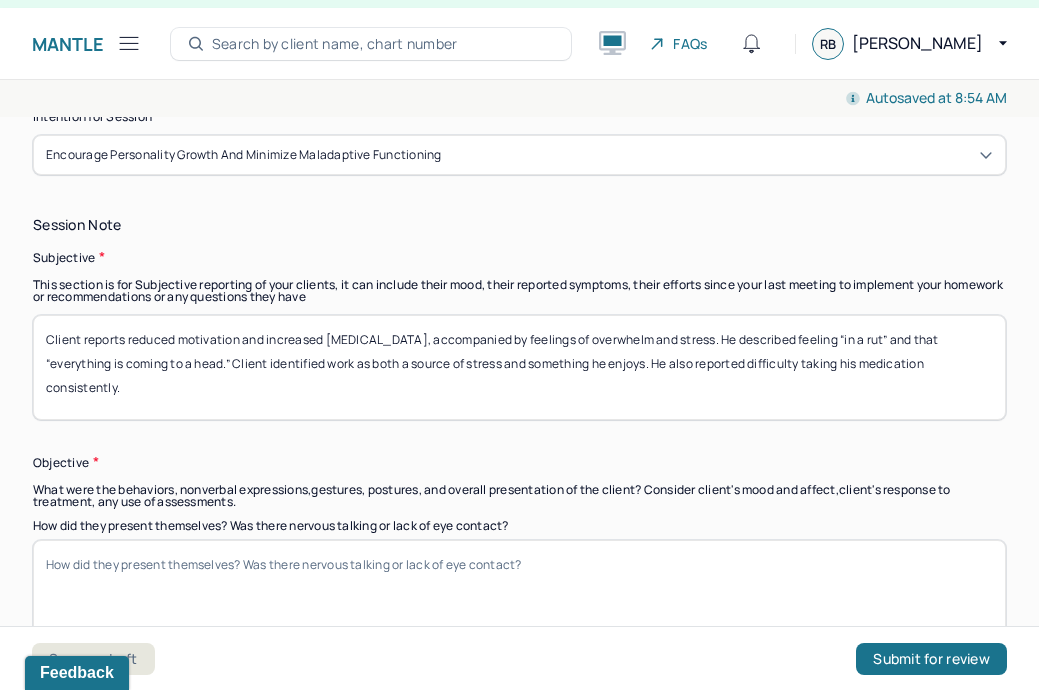 click on "How did they present themselves? Was there nervous talking or lack of eye contact?" at bounding box center (519, 592) 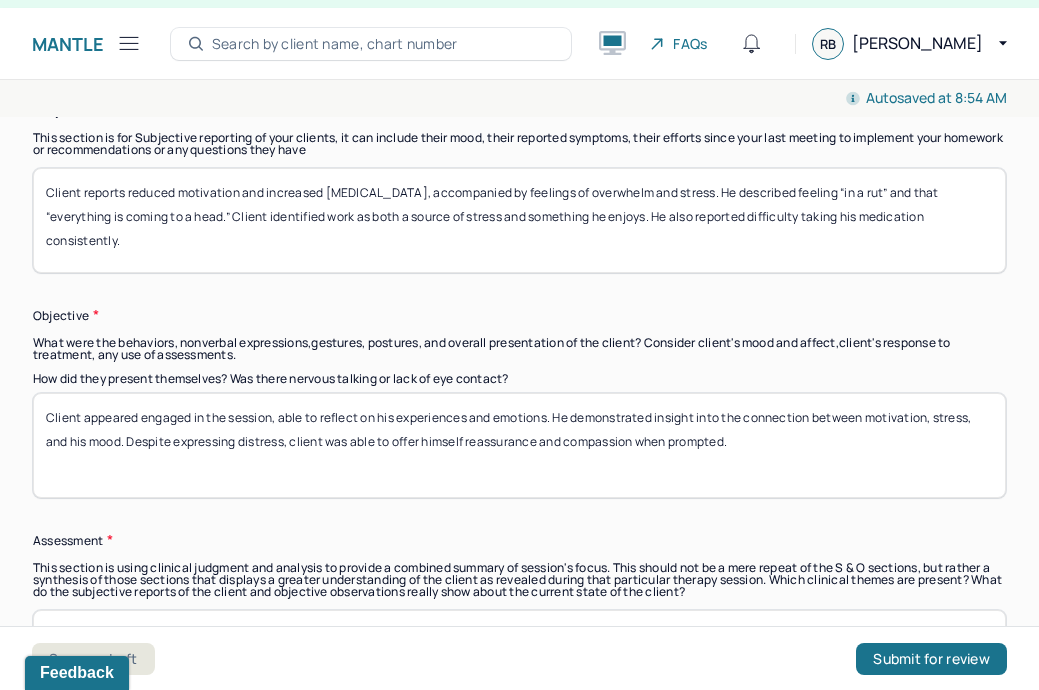 scroll, scrollTop: 1464, scrollLeft: 0, axis: vertical 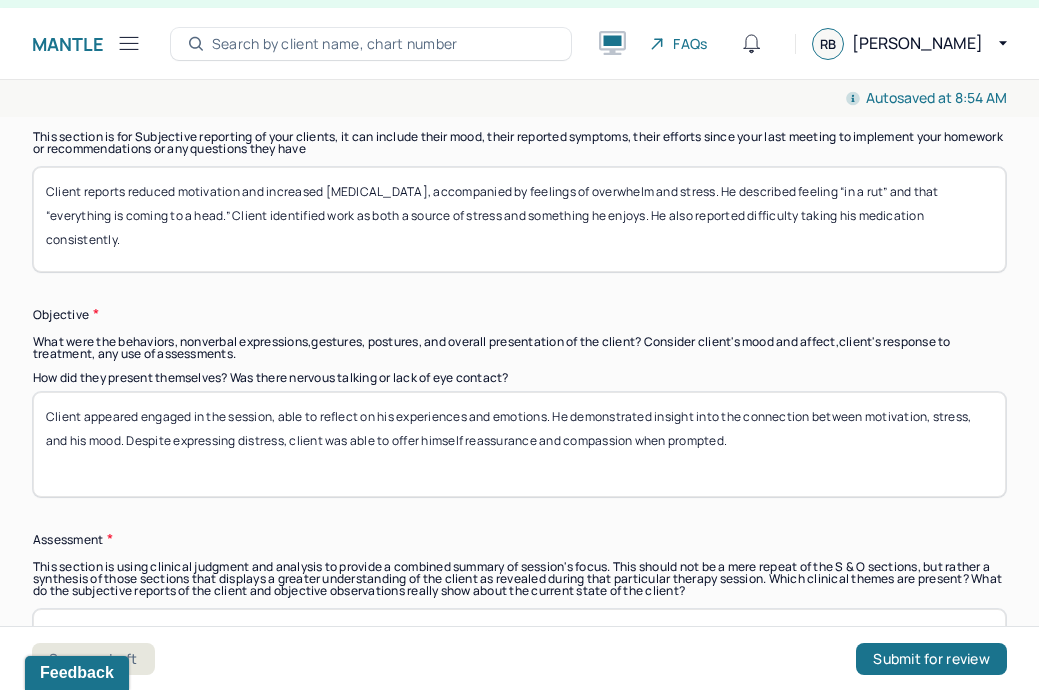 type on "Client appeared engaged in the session, able to reflect on his experiences and emotions. He demonstrated insight into the connection between motivation, stress, and his mood. Despite expressing distress, client was able to offer himself reassurance and compassion when prompted." 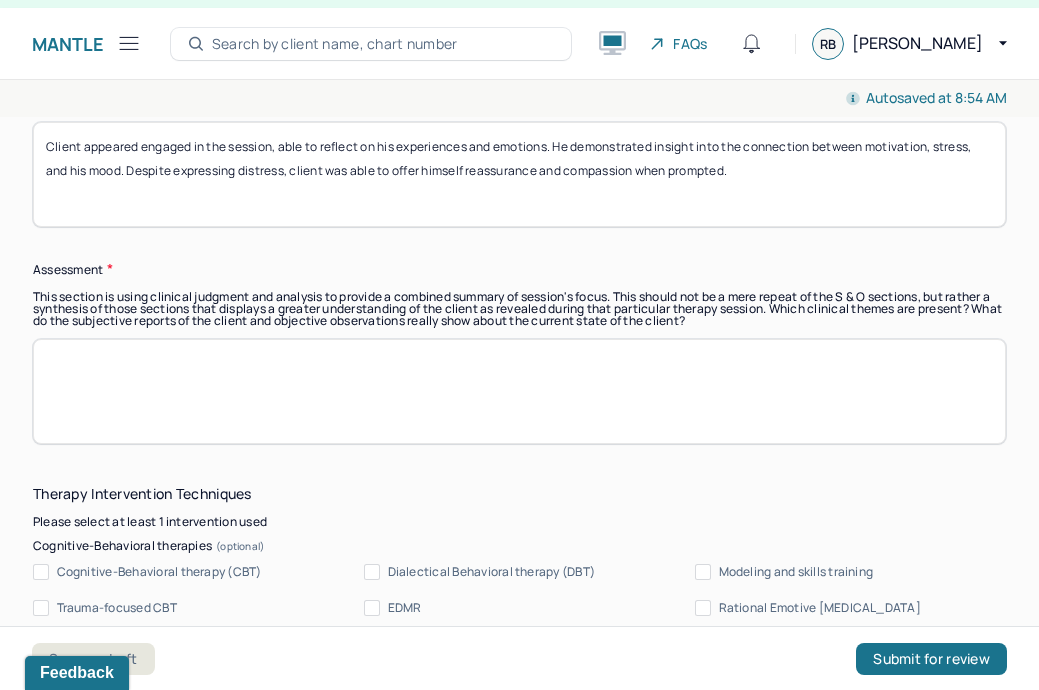 scroll, scrollTop: 1787, scrollLeft: 0, axis: vertical 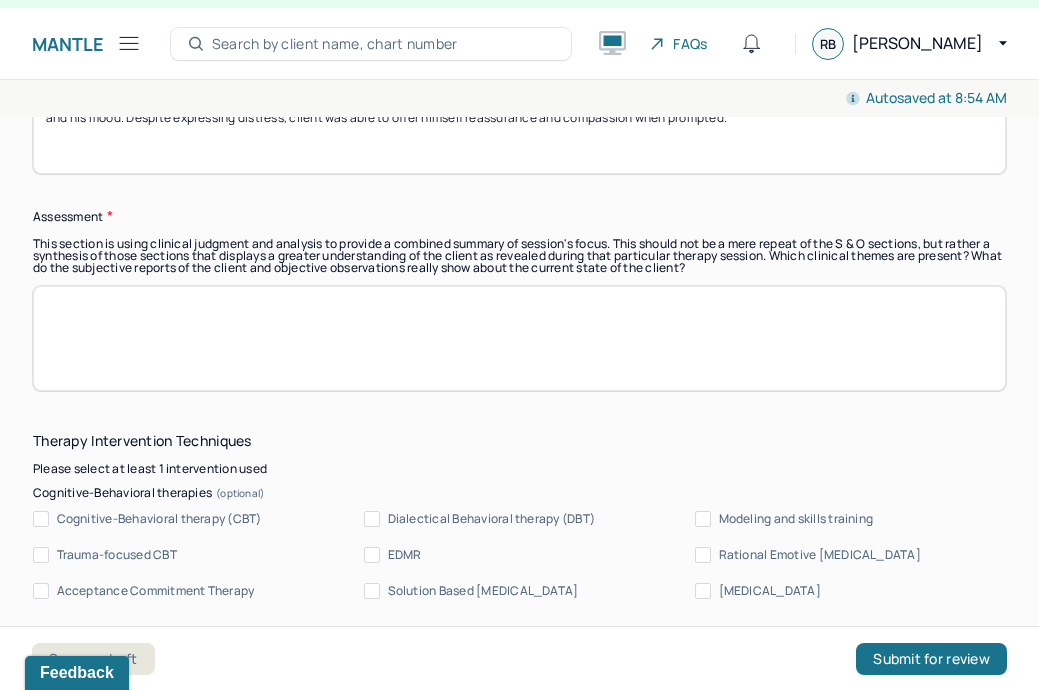 paste on "Client continues to experience symptoms consistent with [MEDICAL_DATA] and [MEDICAL_DATA], including low motivation, stress, and feelings of being overwhelmed." 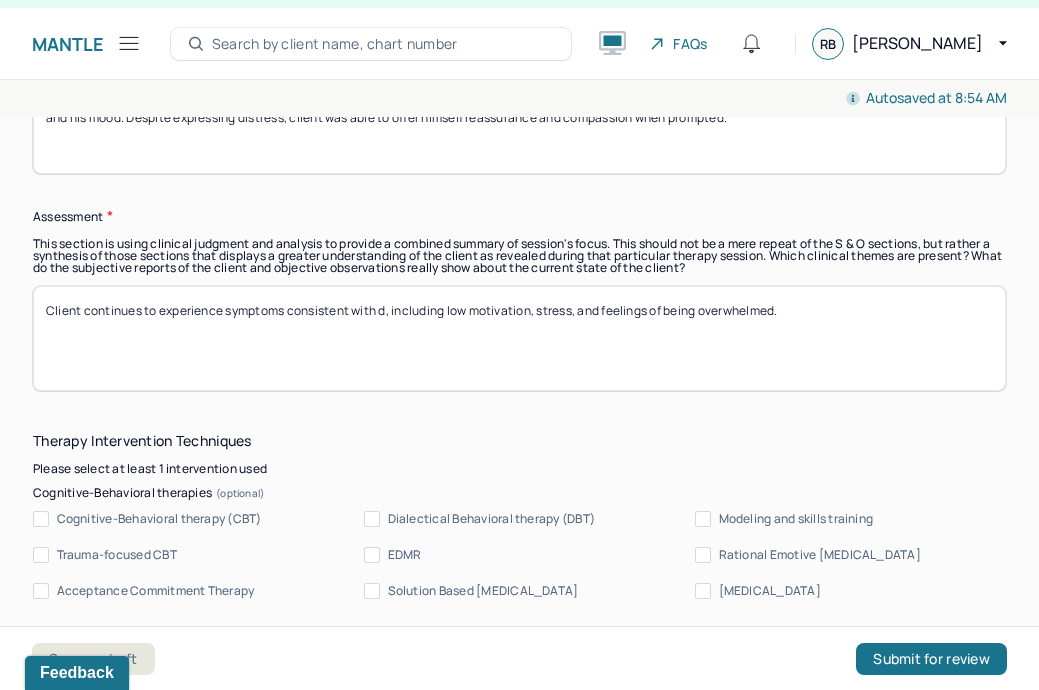 drag, startPoint x: 627, startPoint y: 303, endPoint x: 381, endPoint y: 300, distance: 246.0183 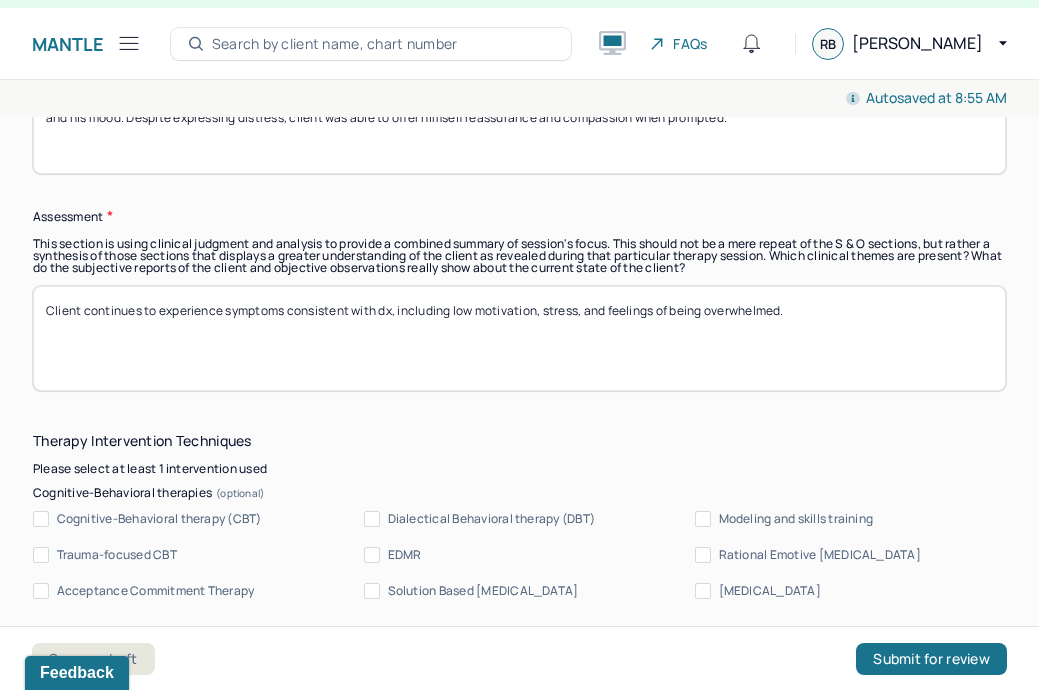 click on "Client continues to experience symptoms consistent with dx, including low motivation, stress, and feelings of being overwhelmed." at bounding box center (519, 338) 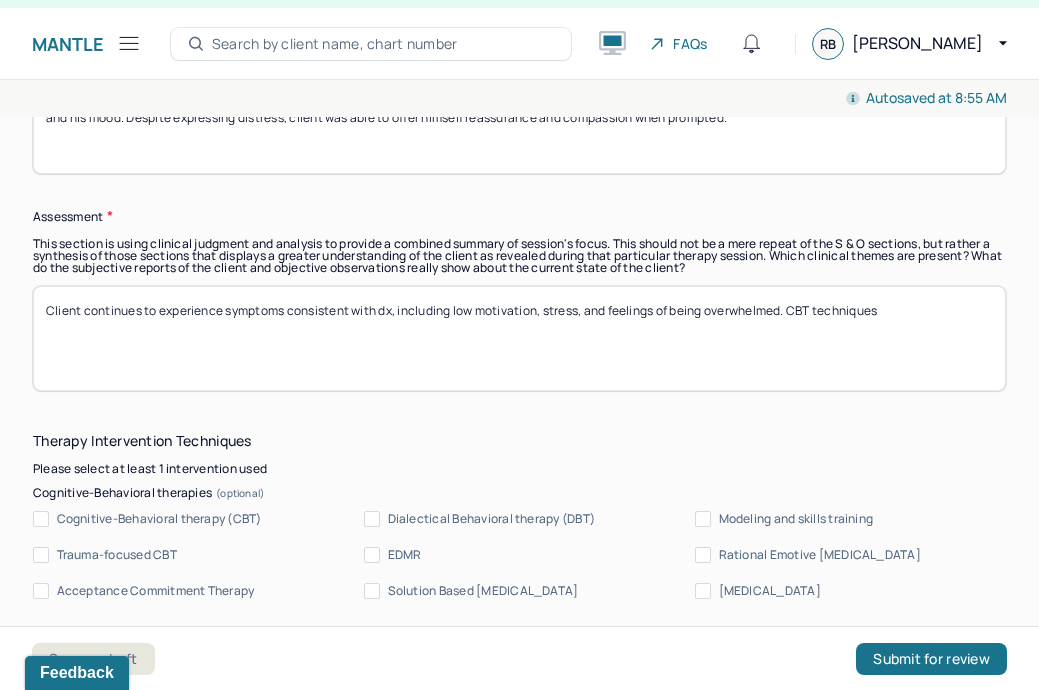 paste on "utilized to help client gain insight and develop strategies." 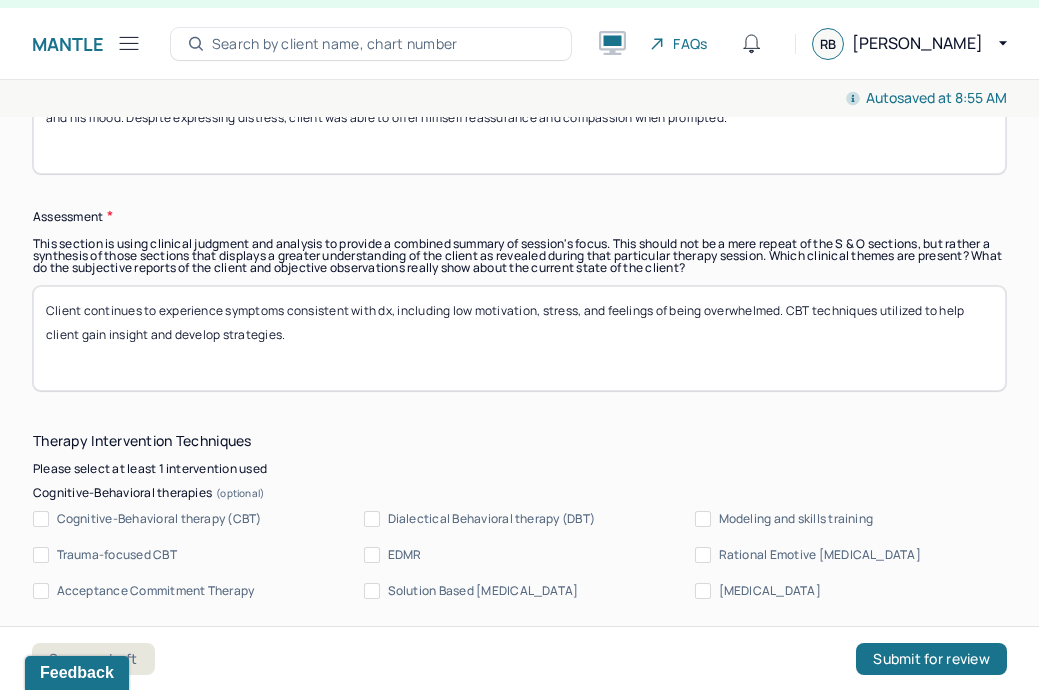 paste on "[MEDICAL_DATA] was provided regarding the role of small, achievable goals in reducing [MEDICAL_DATA] and increasing motivation." 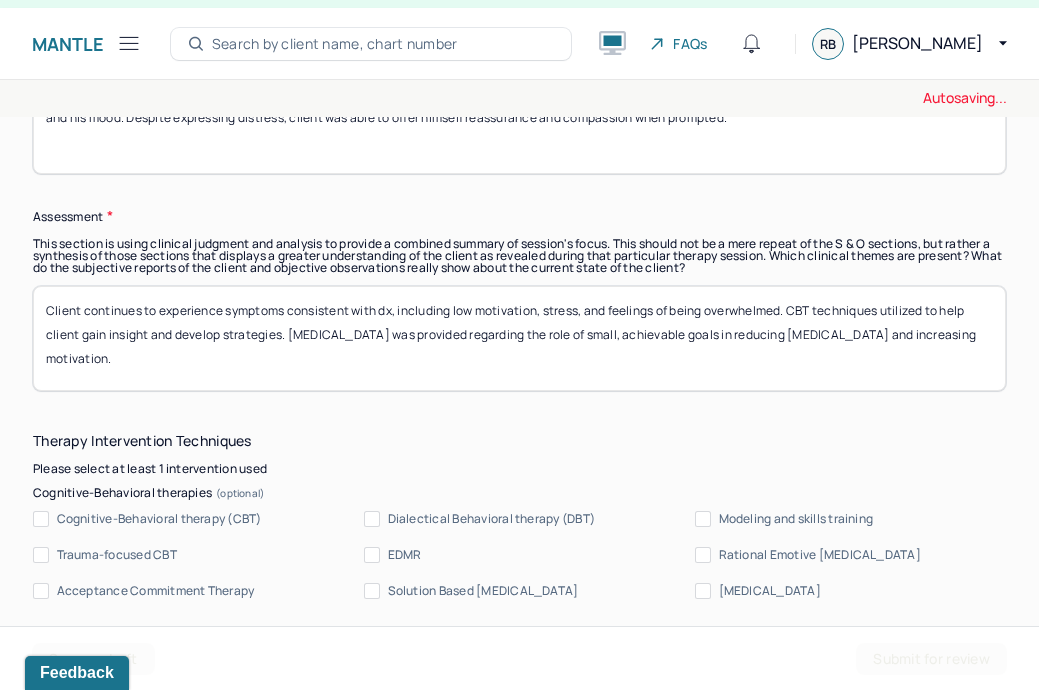 type on "Client continues to experience symptoms consistent with dx, including low motivation, stress, and feelings of being overwhelmed. CBT techniques utilized to help client gain insight and develop strategies. [MEDICAL_DATA] was provided regarding the role of small, achievable goals in reducing [MEDICAL_DATA] and increasing motivation." 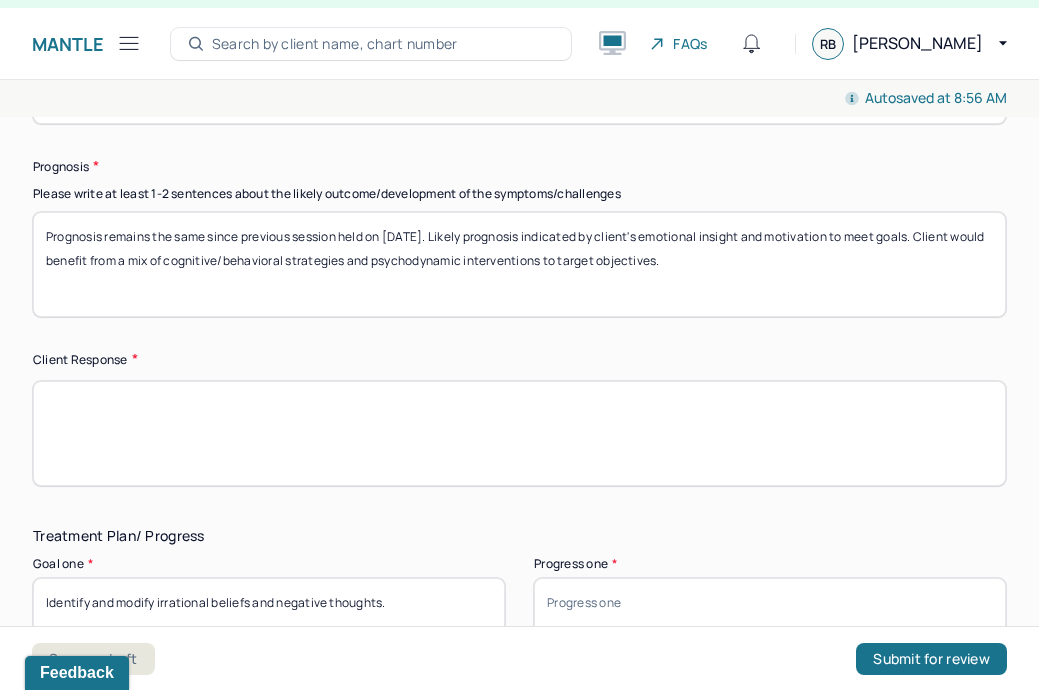 scroll, scrollTop: 2956, scrollLeft: 0, axis: vertical 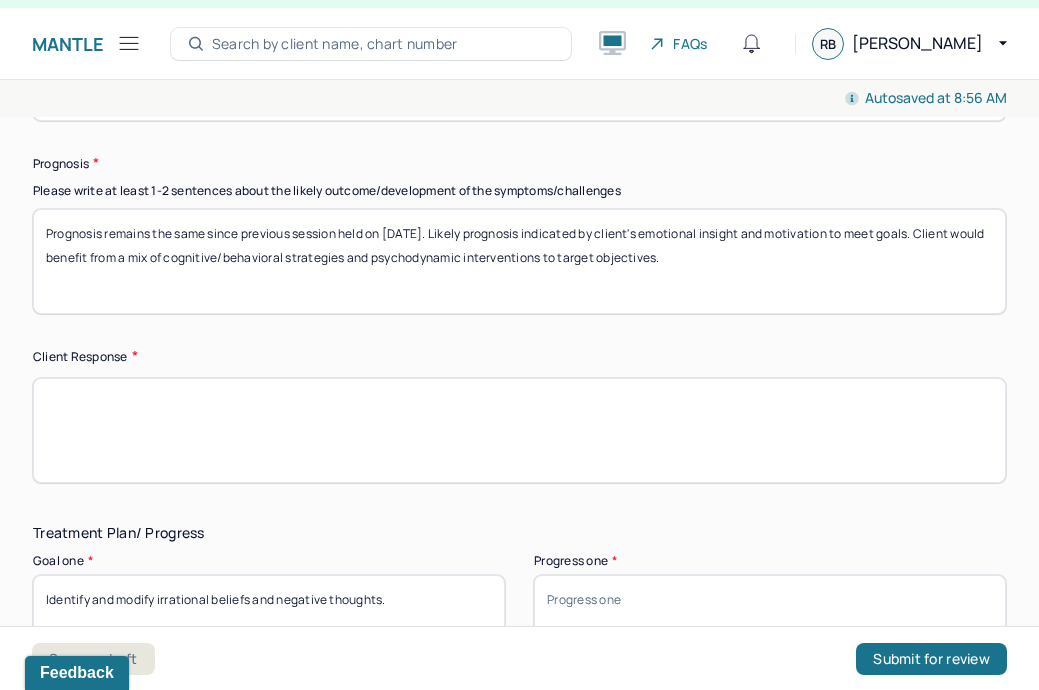 click at bounding box center [519, 430] 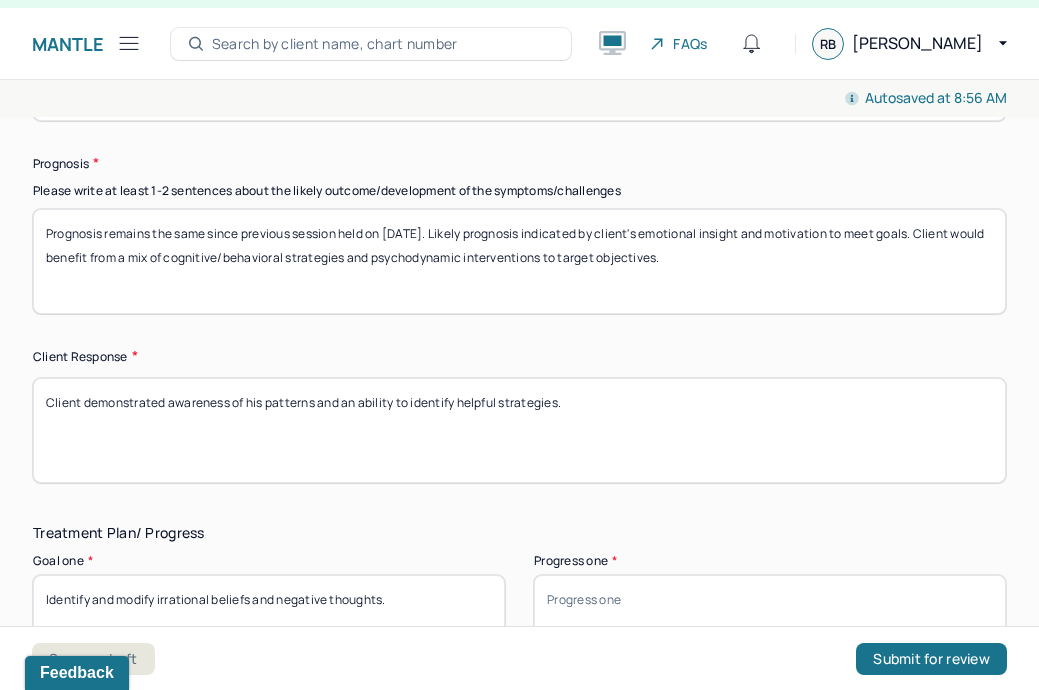 type on "Client demonstrated awareness of his patterns and an ability to identify helpful strategies." 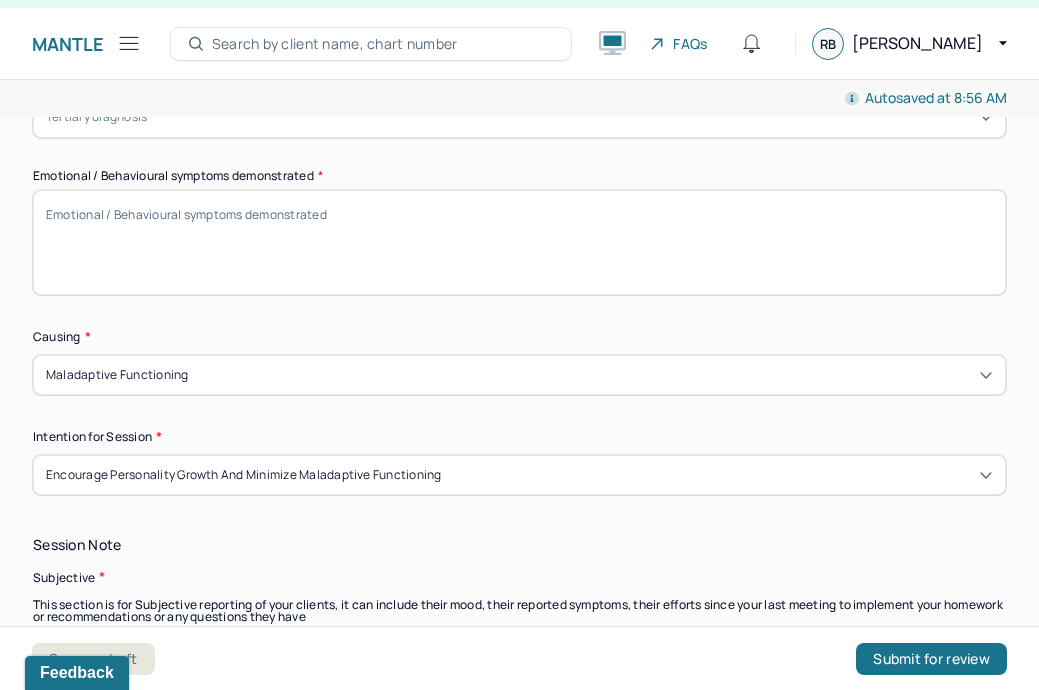 scroll, scrollTop: 995, scrollLeft: 0, axis: vertical 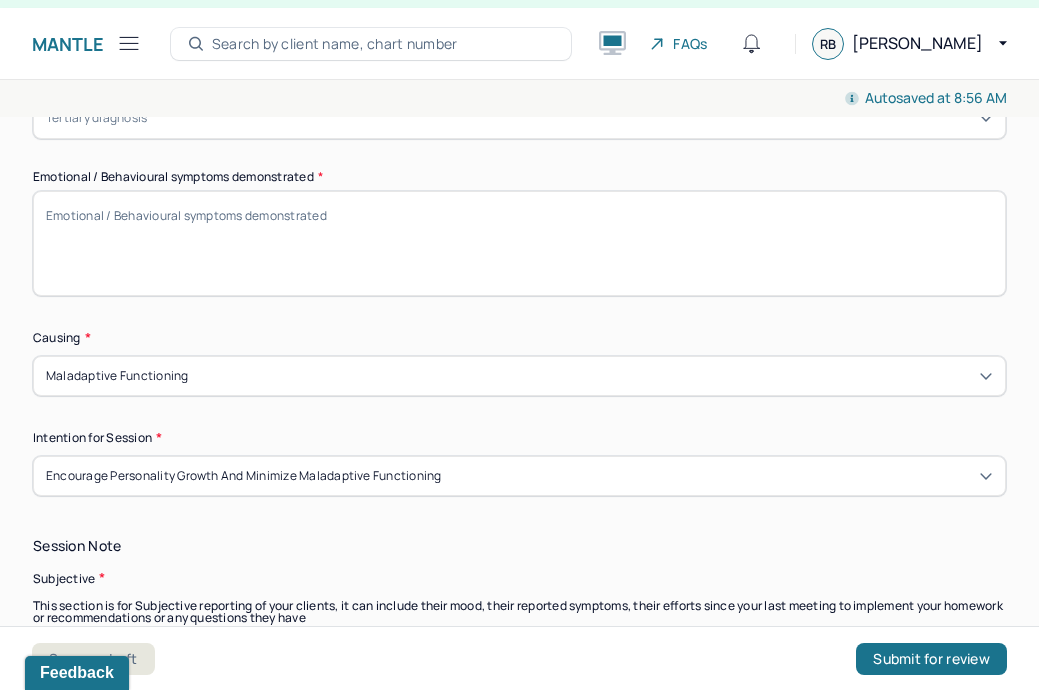click on "Emotional / Behavioural symptoms demonstrated *" at bounding box center (519, 243) 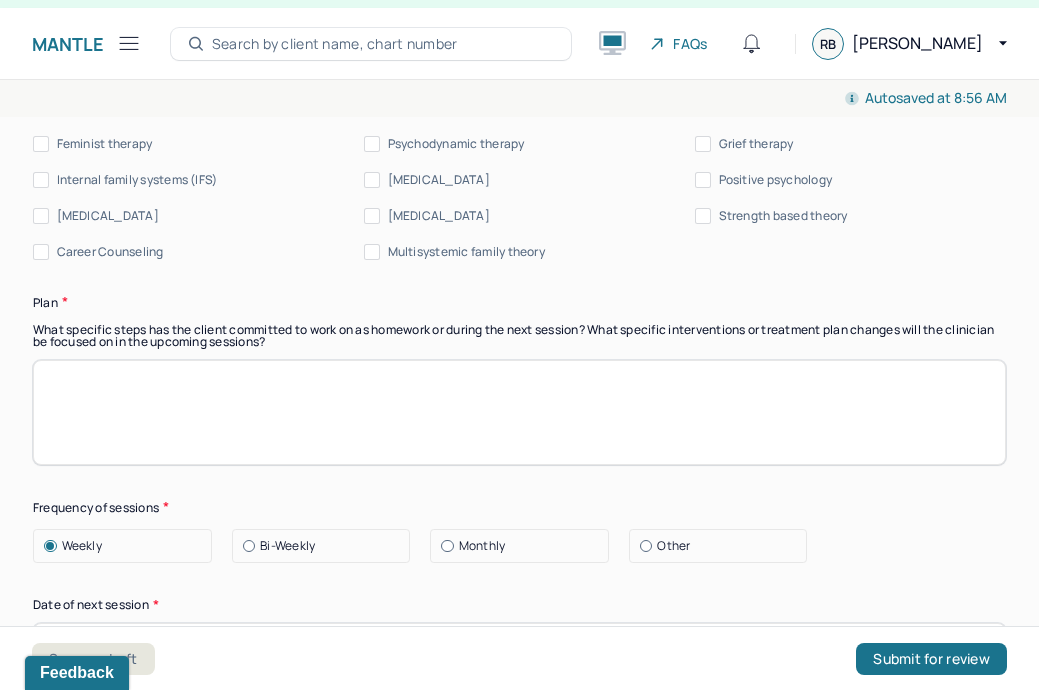 scroll, scrollTop: 2413, scrollLeft: 0, axis: vertical 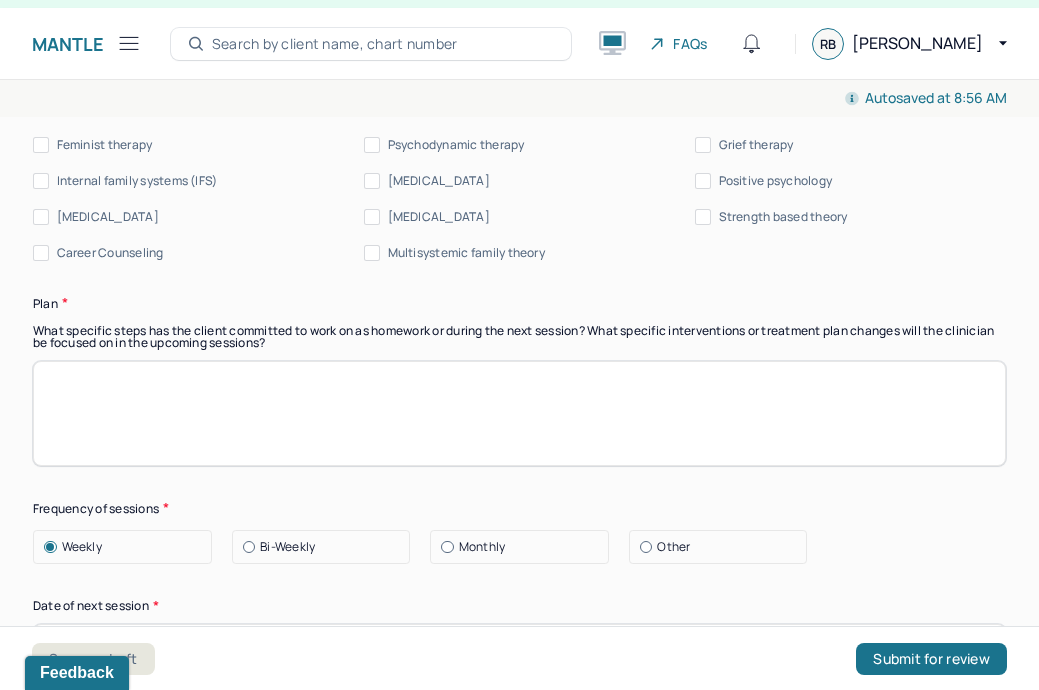 type on "Client appeared engaged in the session." 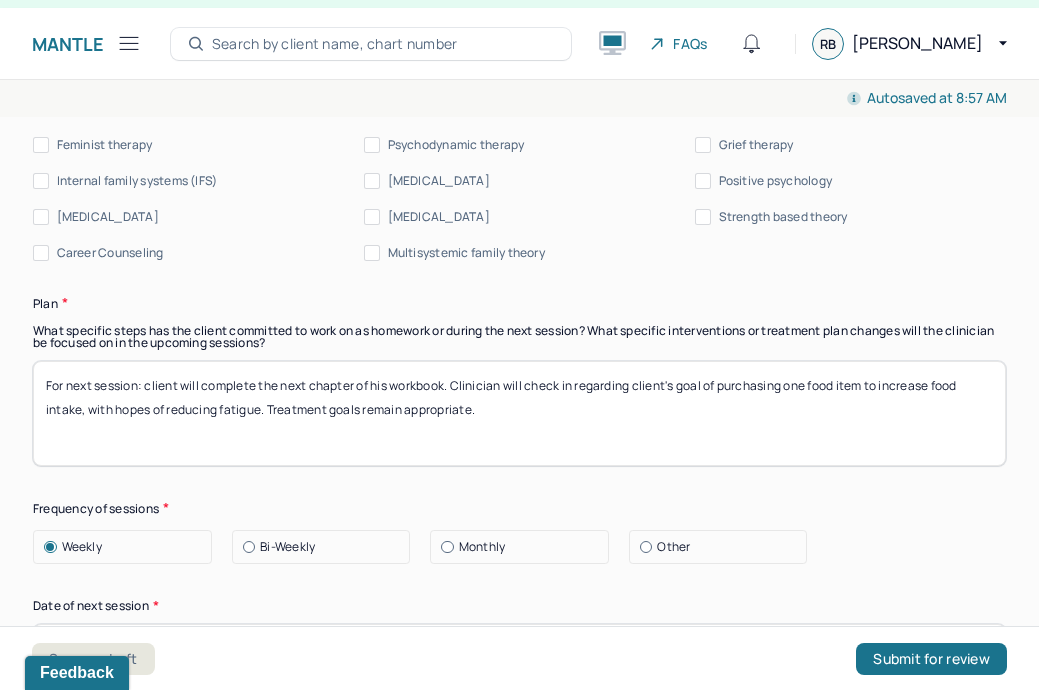 type on "For next session: client will complete the next chapter of his workbook. Clinician will check in regarding client's goal of purchasing one food item to increase food intake, with hopes of reducing fatigue. Treatment goals remain appropriate." 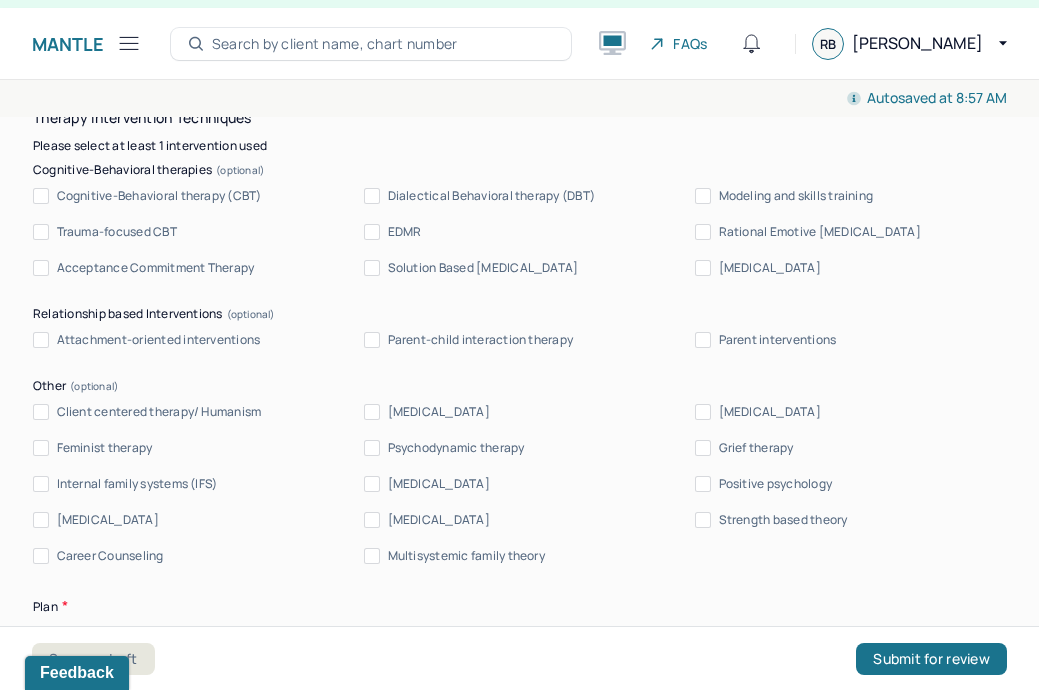 scroll, scrollTop: 2092, scrollLeft: 0, axis: vertical 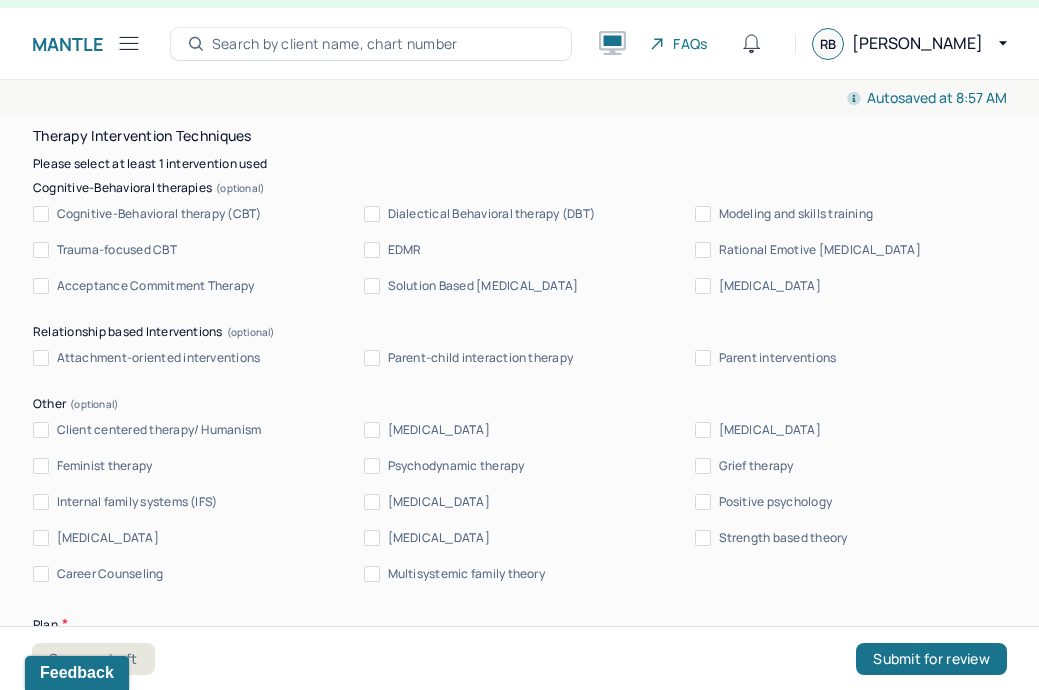 click on "[MEDICAL_DATA]" at bounding box center [108, 538] 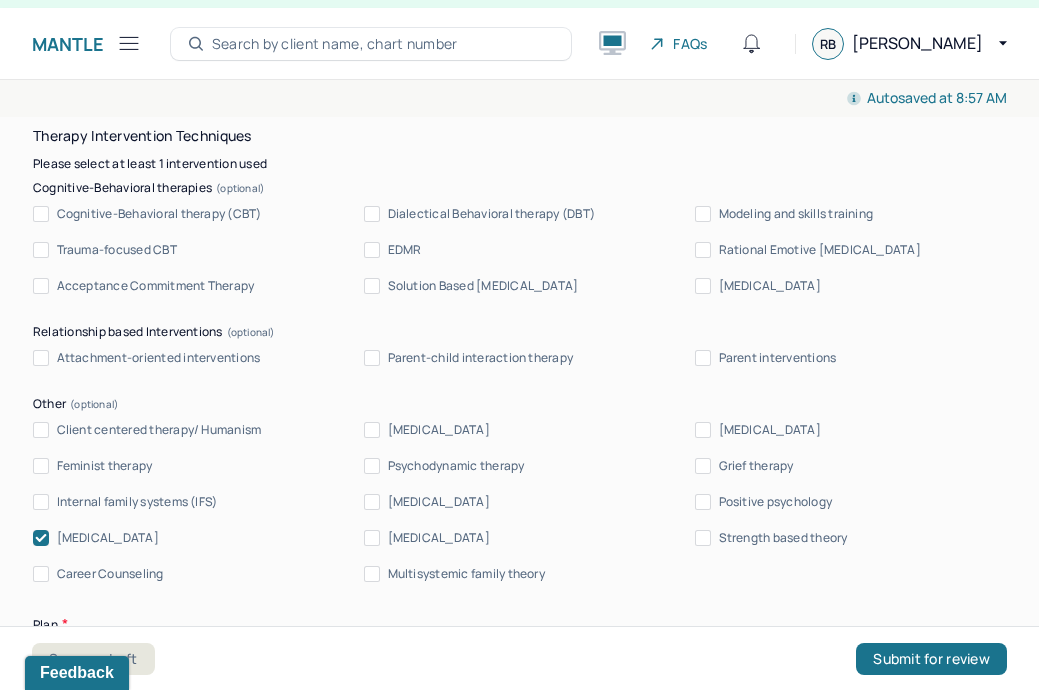 click on "Cognitive-Behavioral therapy (CBT)" at bounding box center (159, 214) 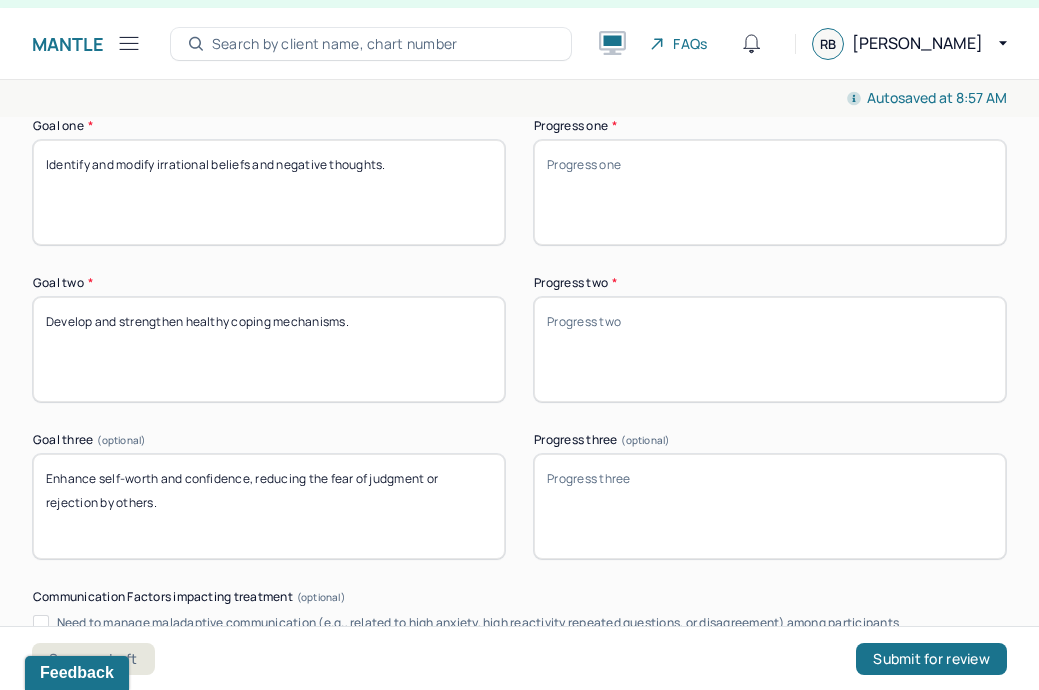 scroll, scrollTop: 3394, scrollLeft: 0, axis: vertical 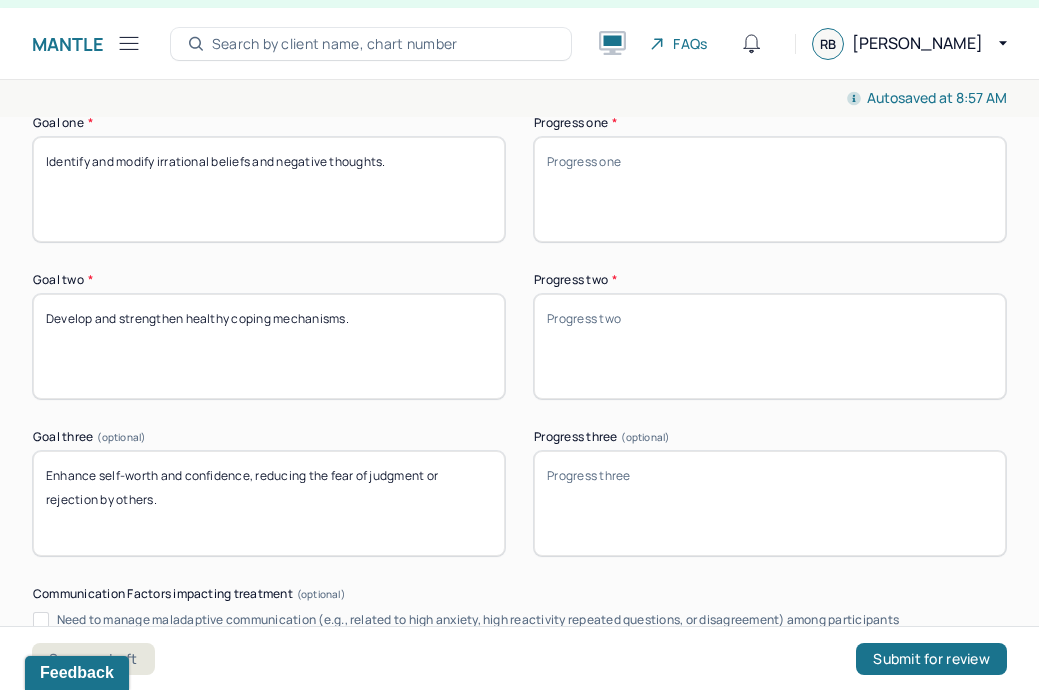 click on "Identify and modify irrational beliefs and negative thoughts." at bounding box center (269, 189) 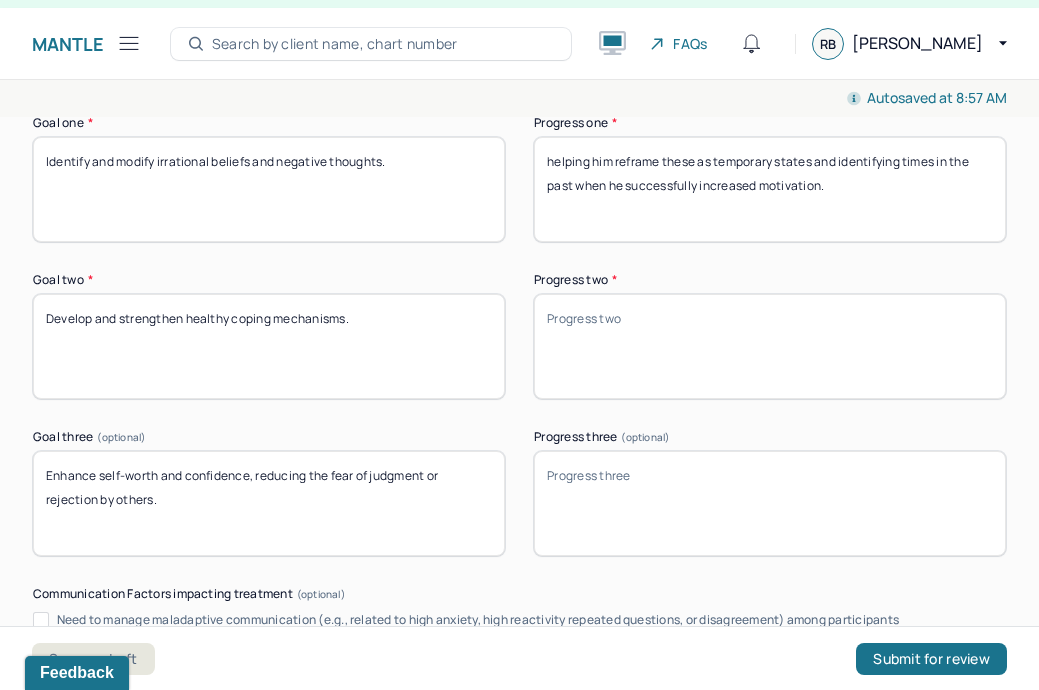 click on "helping him reframe these as temporary states and identifying times in the past when he successfully increased motivation." at bounding box center [770, 189] 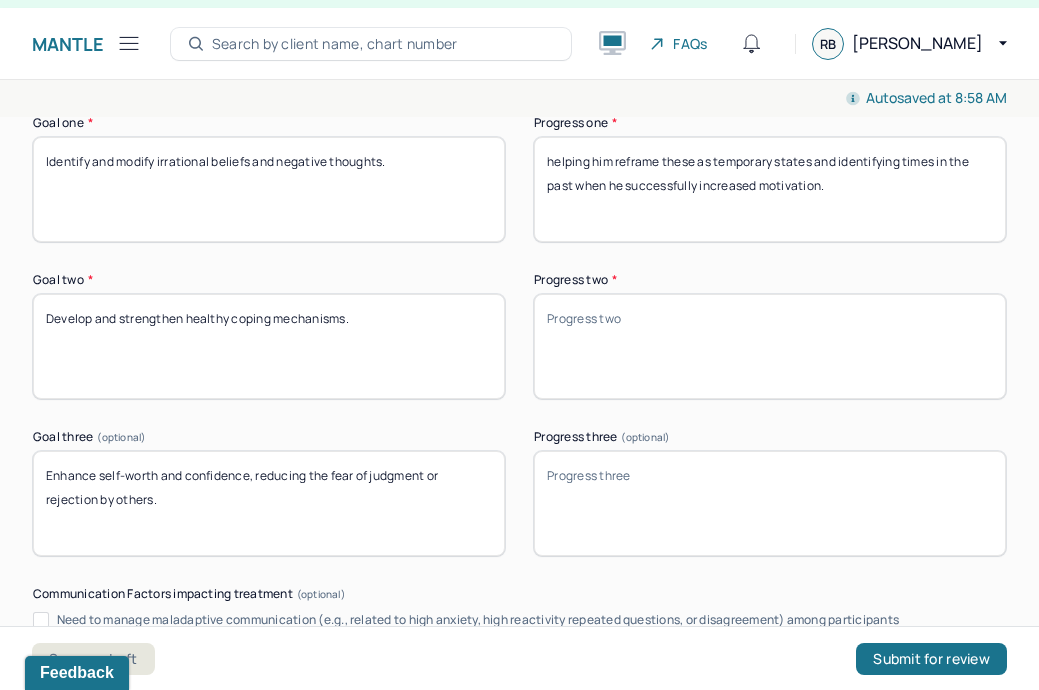 drag, startPoint x: 612, startPoint y: 158, endPoint x: 531, endPoint y: 158, distance: 81 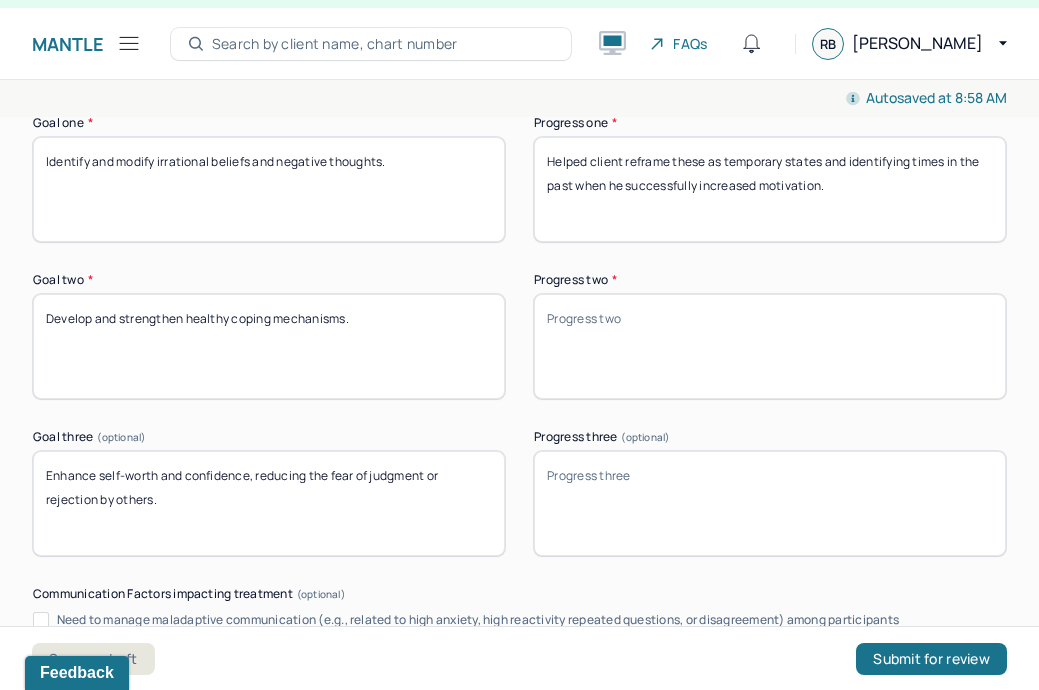 drag, startPoint x: 674, startPoint y: 157, endPoint x: 703, endPoint y: 151, distance: 29.614185 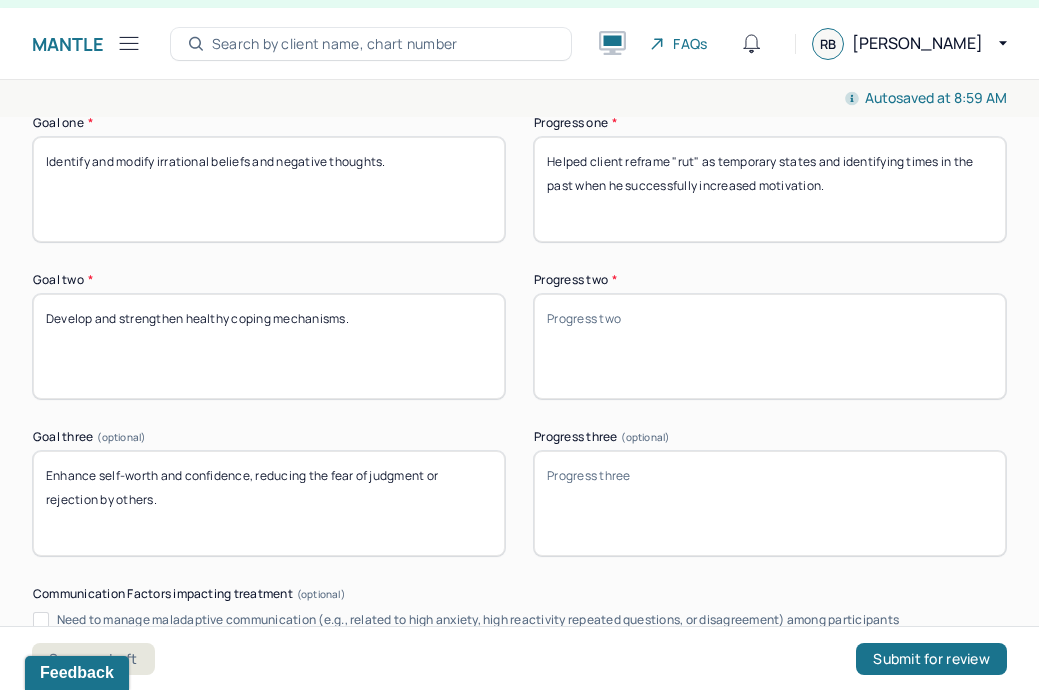 type on "Helped client reframe "rut" as temporary states and identifying times in the past when he successfully increased motivation." 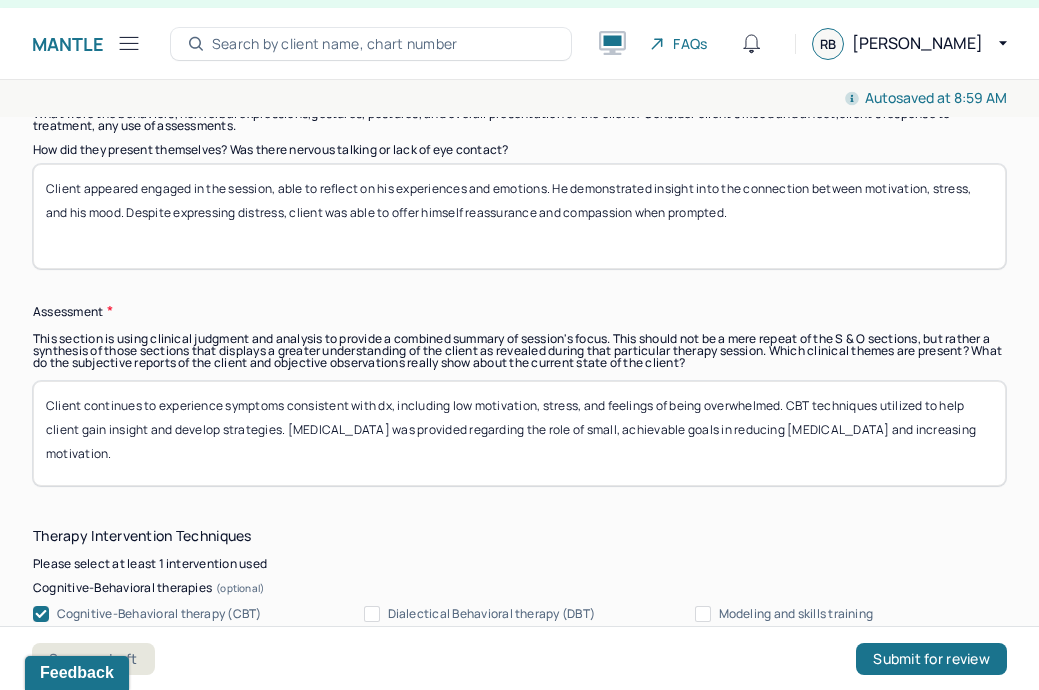 scroll, scrollTop: 1689, scrollLeft: 0, axis: vertical 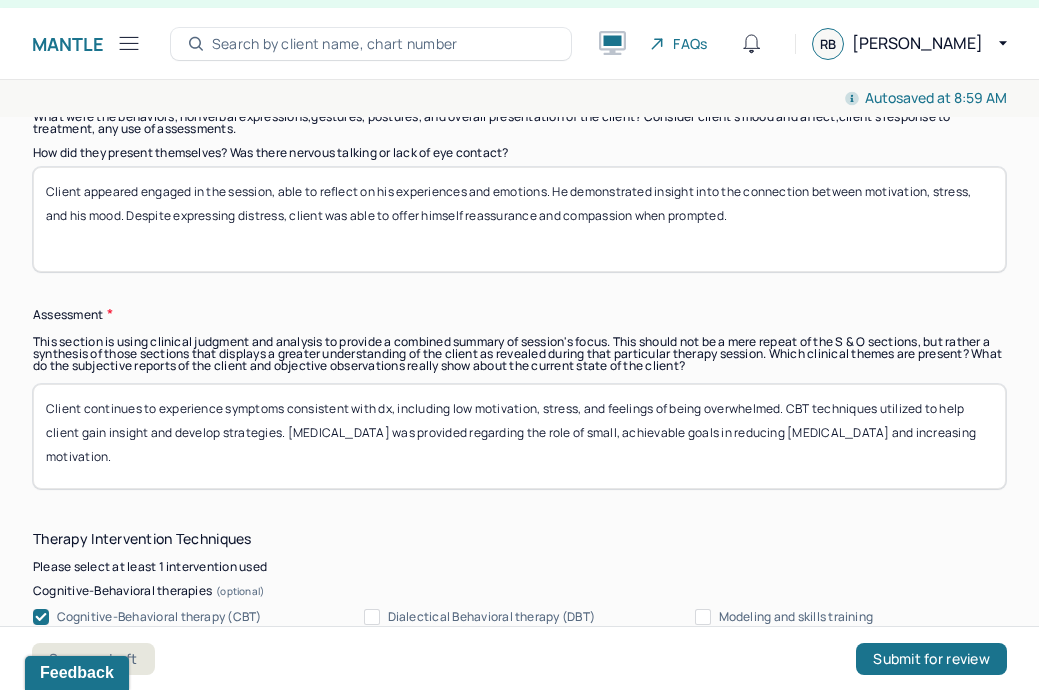 click on "Client continues to experience symptoms consistent with dx, including low motivation, stress, and feelings of being overwhelmed. CBT techniques utilized to help client gain insight and develop strategies. [MEDICAL_DATA] was provided regarding the role of small, achievable goals in reducing [MEDICAL_DATA] and increasing motivation." at bounding box center [519, 436] 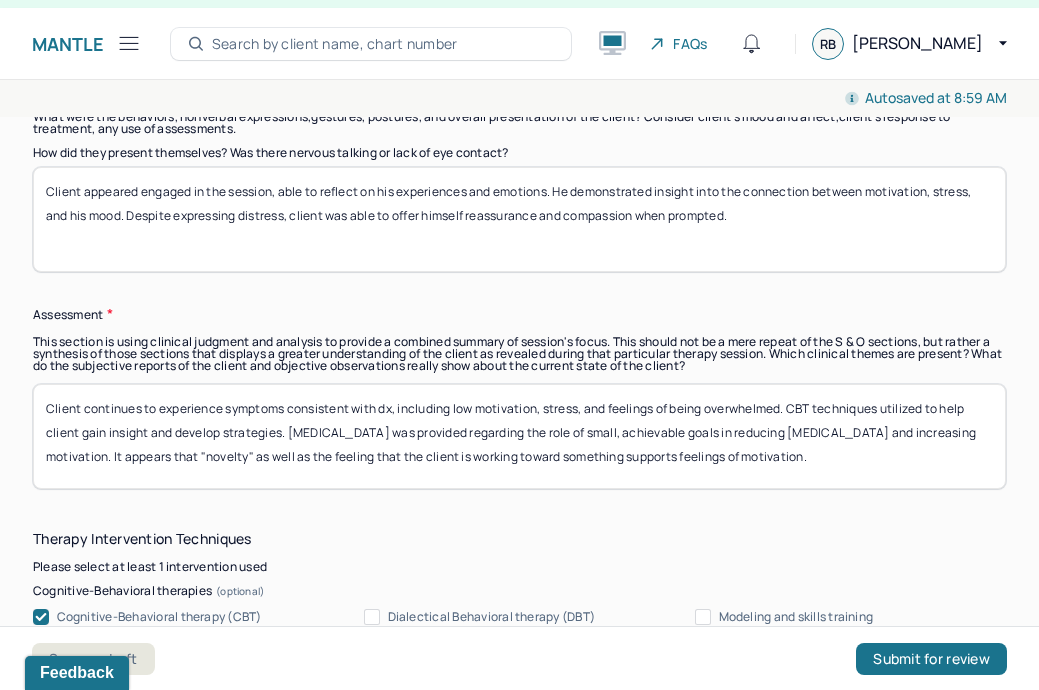 drag, startPoint x: 111, startPoint y: 451, endPoint x: 757, endPoint y: 442, distance: 646.0627 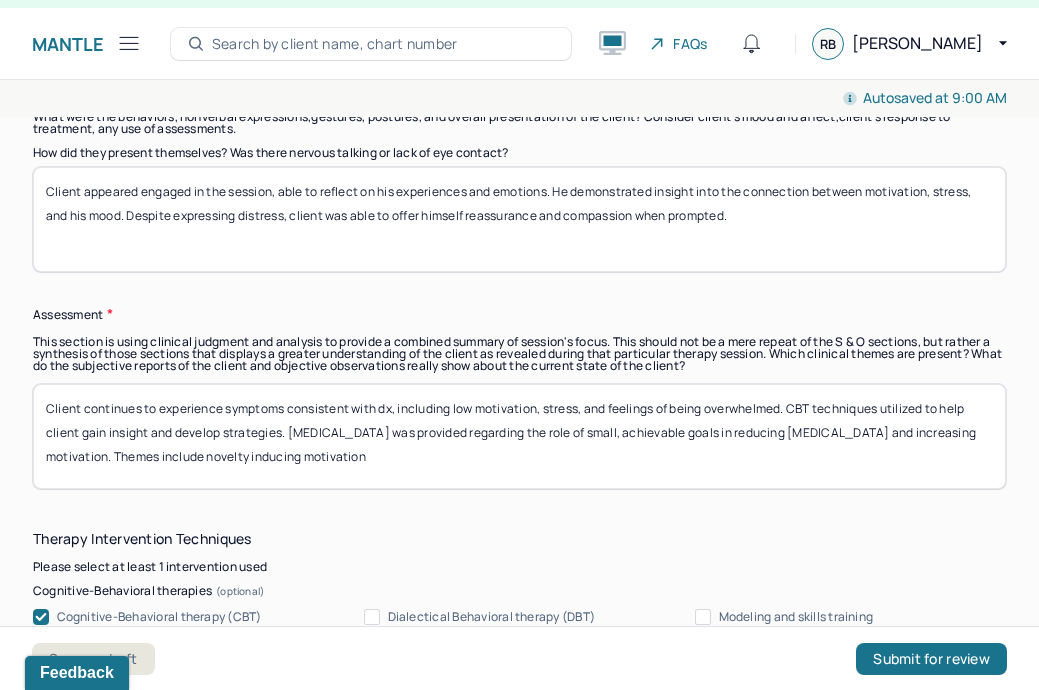 drag, startPoint x: 370, startPoint y: 454, endPoint x: 113, endPoint y: 450, distance: 257.03113 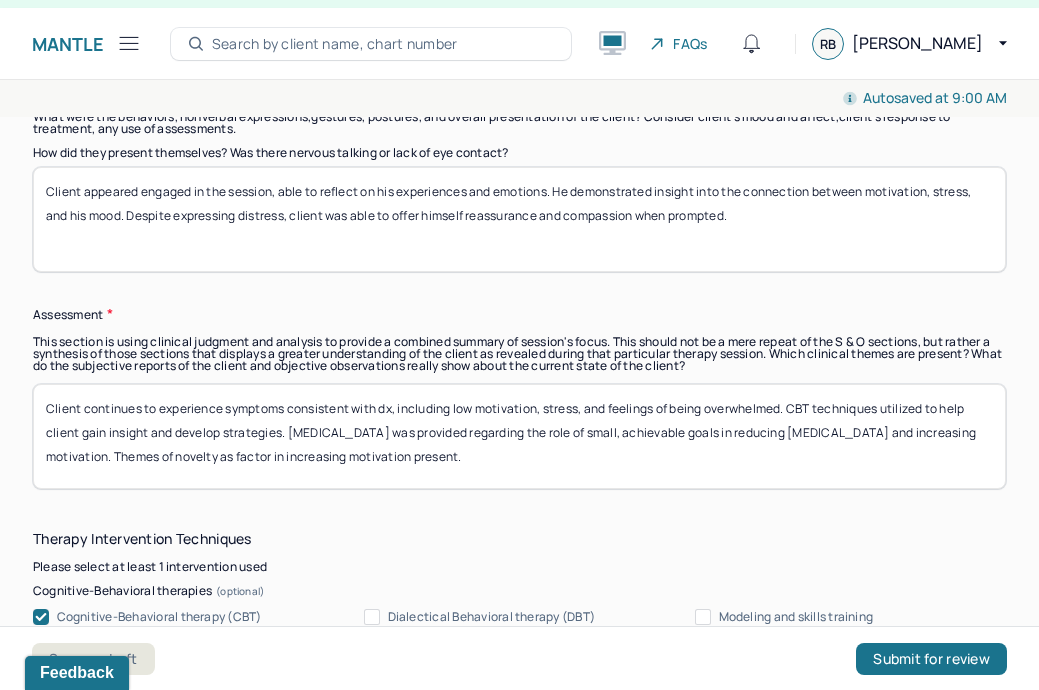 click on "Client continues to experience symptoms consistent with dx, including low motivation, stress, and feelings of being overwhelmed. CBT techniques utilized to help client gain insight and develop strategies. [MEDICAL_DATA] was provided regarding the role of small, achievable goals in reducing [MEDICAL_DATA] and increasing motivation. Themes include novelty inducing motivation" at bounding box center [519, 436] 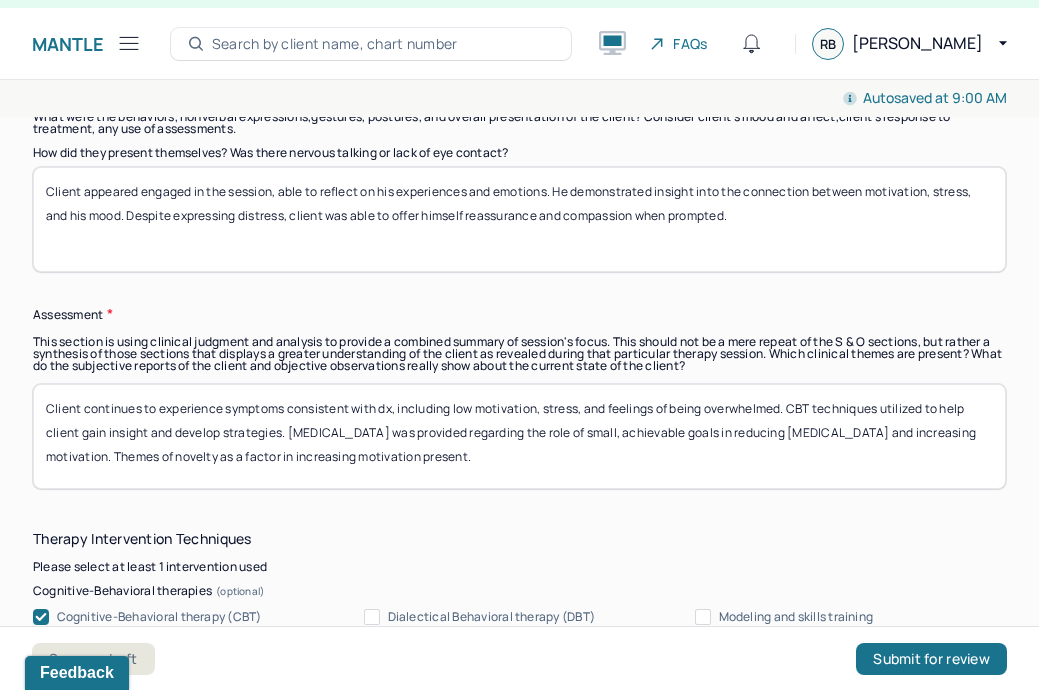 click on "Client continues to experience symptoms consistent with dx, including low motivation, stress, and feelings of being overwhelmed. CBT techniques utilized to help client gain insight and develop strategies. [MEDICAL_DATA] was provided regarding the role of small, achievable goals in reducing [MEDICAL_DATA] and increasing motivation. Themes include novelty inducing motivation" at bounding box center (519, 436) 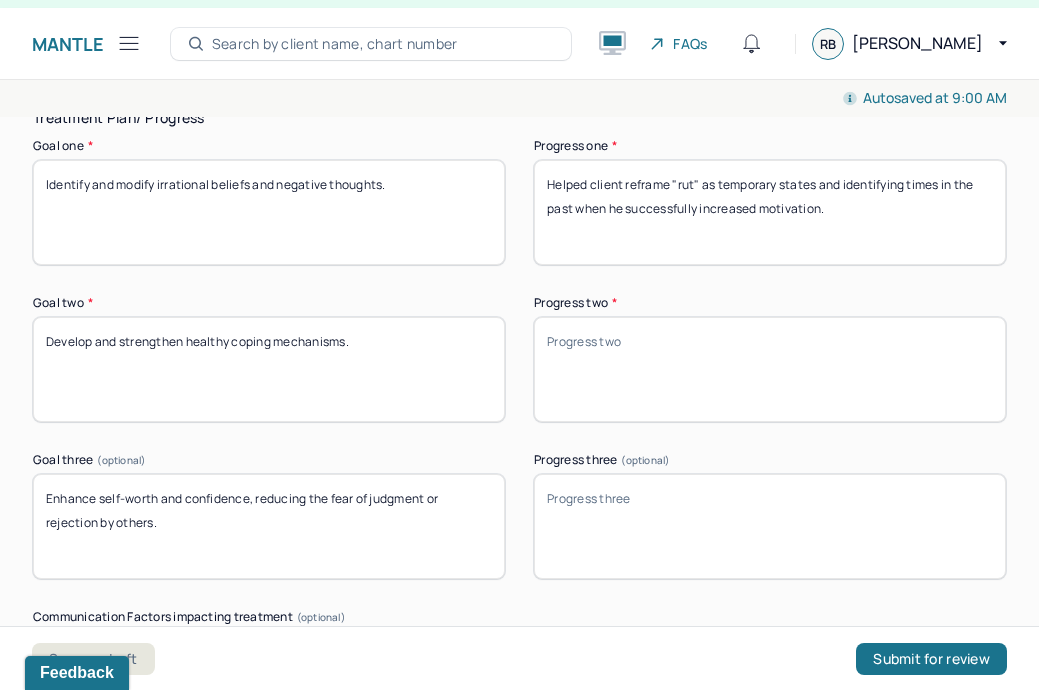 scroll, scrollTop: 3383, scrollLeft: 0, axis: vertical 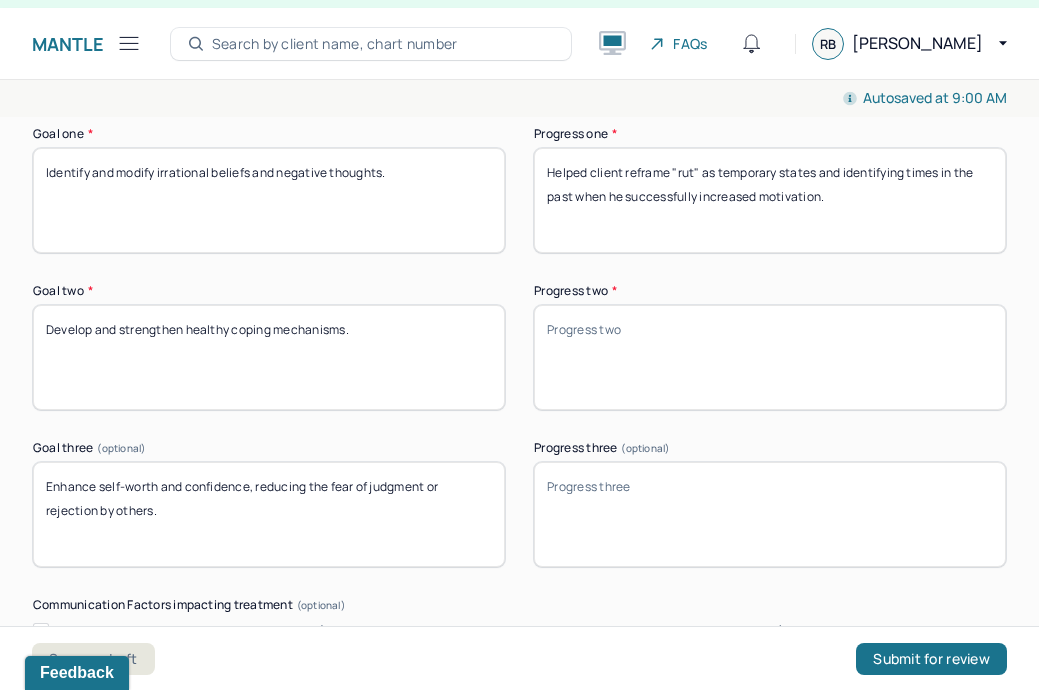 type on "Client continues to experience symptoms consistent with dx, including low motivation, stress, and feelings of being overwhelmed. CBT techniques utilized to help client gain insight and develop strategies. [MEDICAL_DATA] was provided regarding the role of small, achievable goals in reducing [MEDICAL_DATA] and increasing motivation. Themes of novelty as a factor in increasing motivation present." 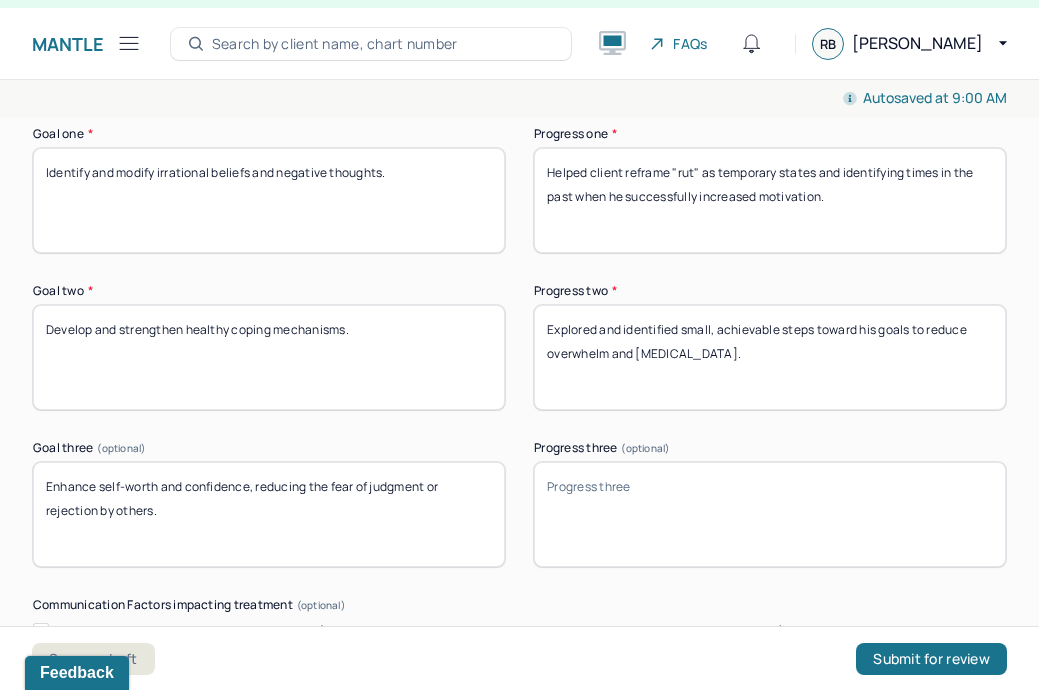 type on "Explored and identified small, achievable steps toward his goals to reduce overwhelm and [MEDICAL_DATA]." 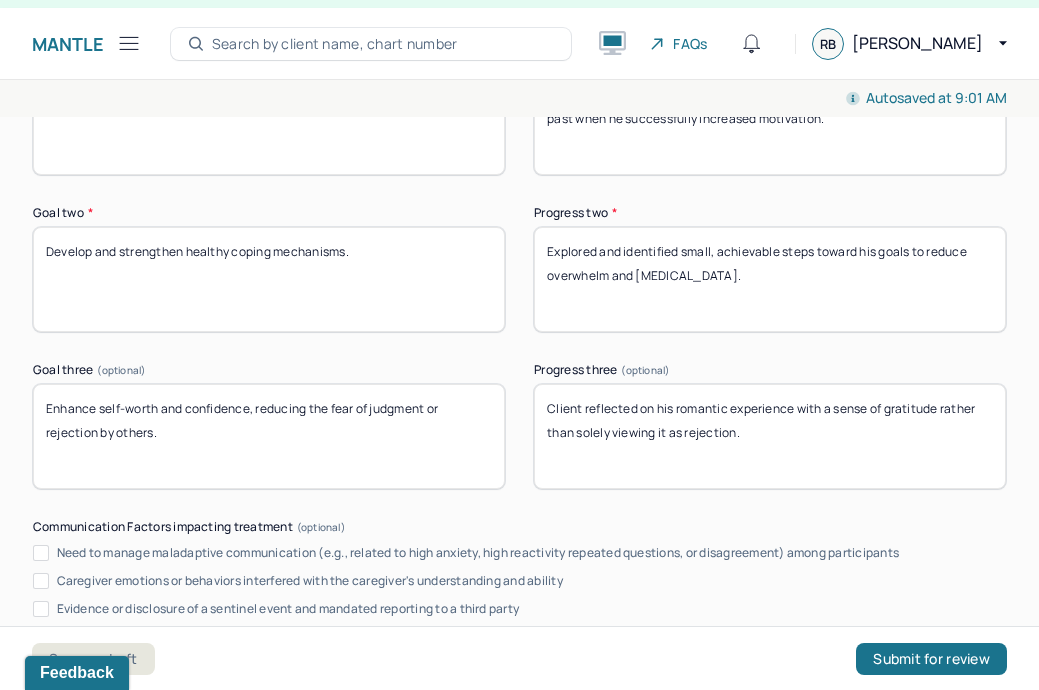 scroll, scrollTop: 3969, scrollLeft: 0, axis: vertical 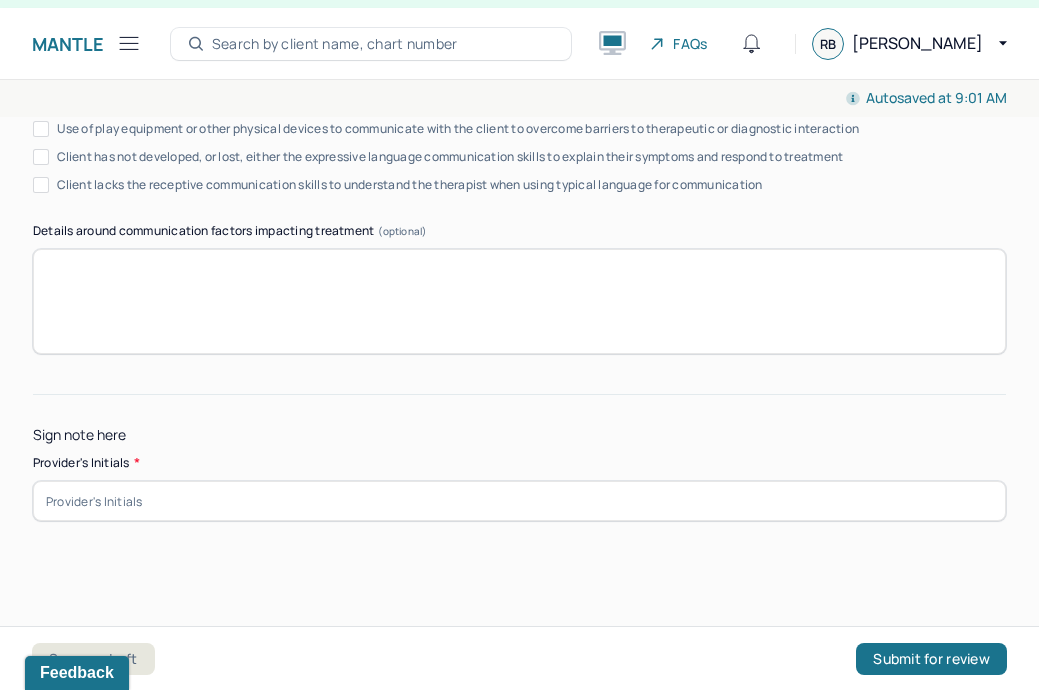 type on "Client reflected on his romantic experience with a sense of gratitude rather than solely viewing it as rejection." 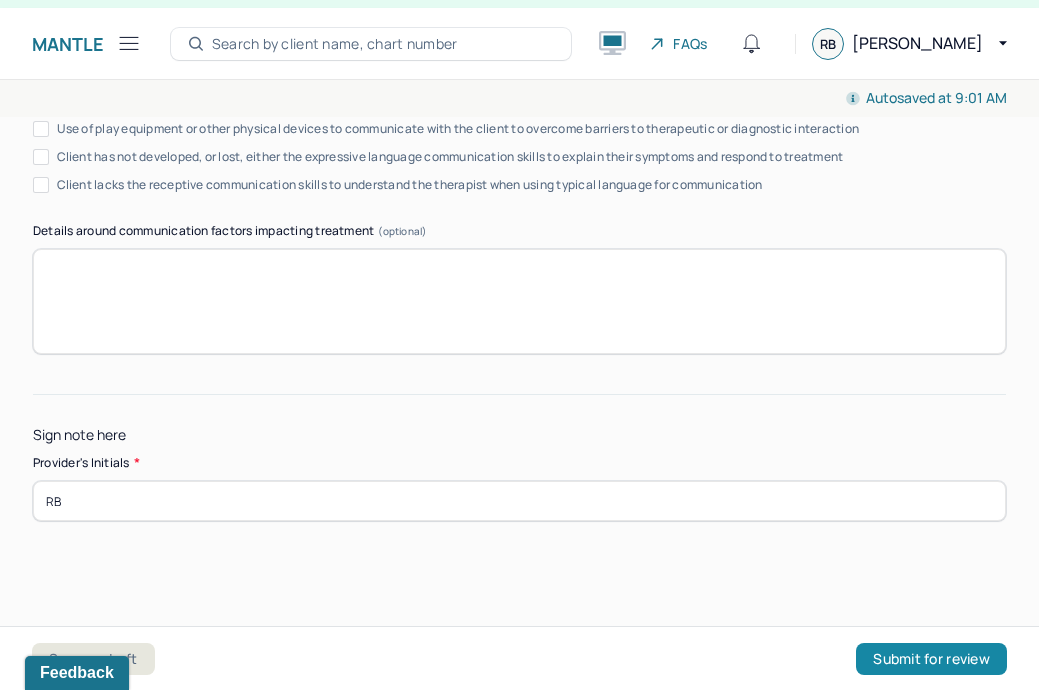 type on "RB" 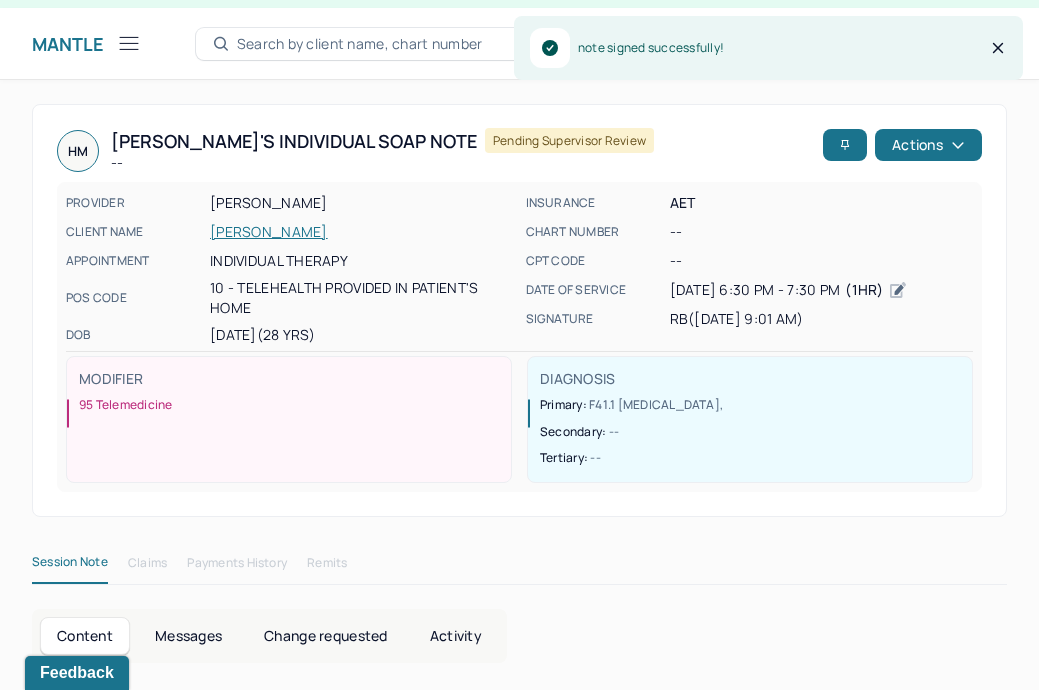 scroll, scrollTop: 0, scrollLeft: 0, axis: both 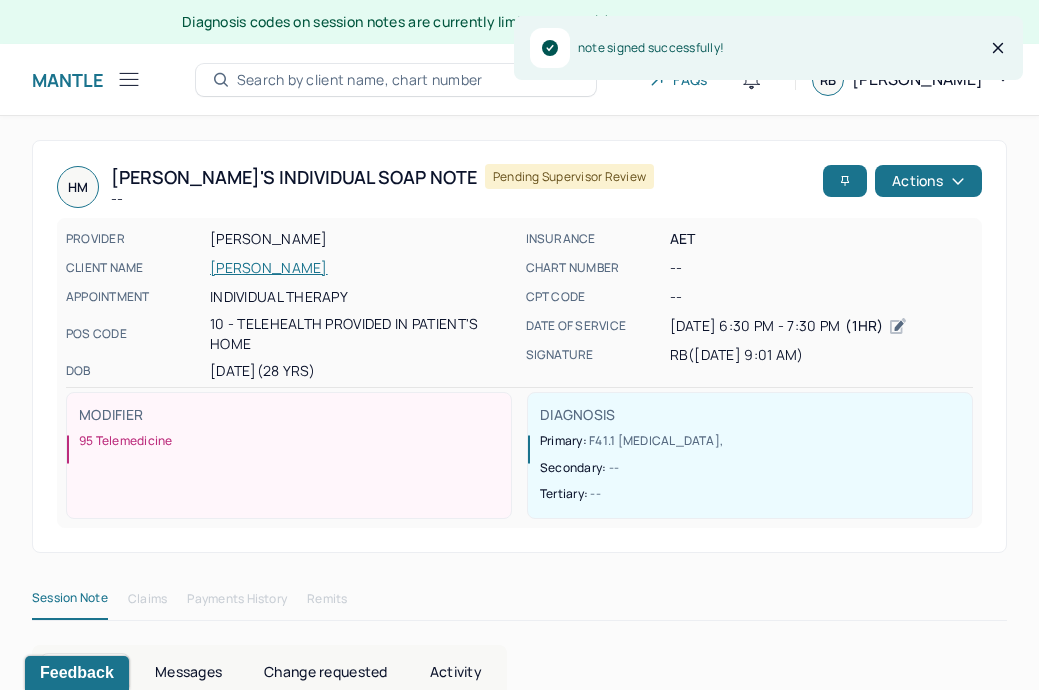 click 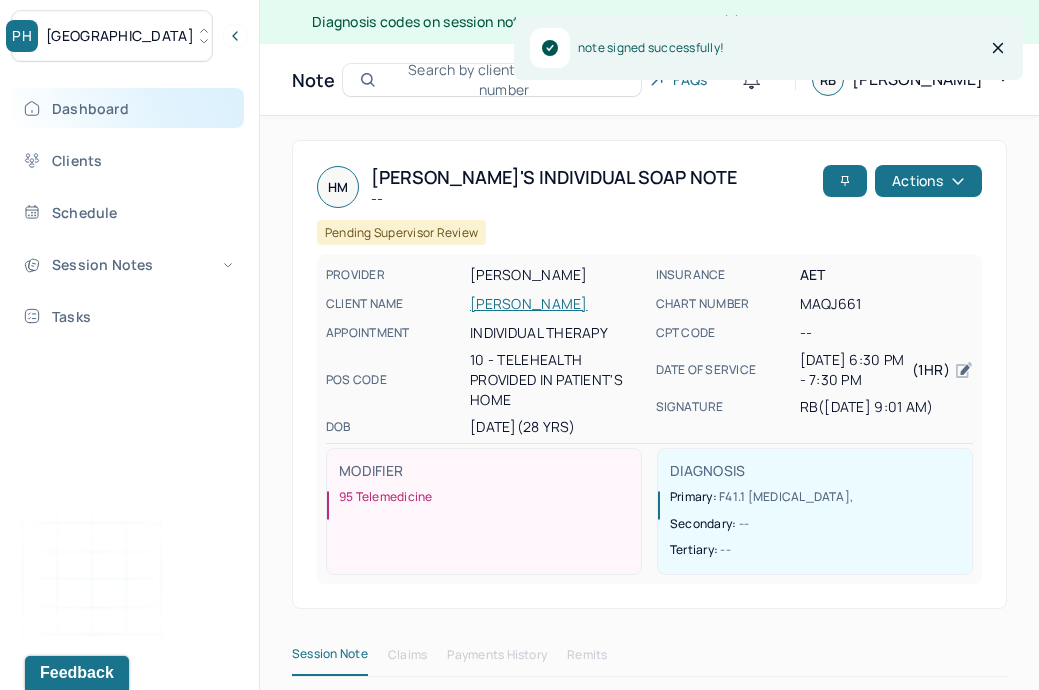 click on "Dashboard" at bounding box center [128, 108] 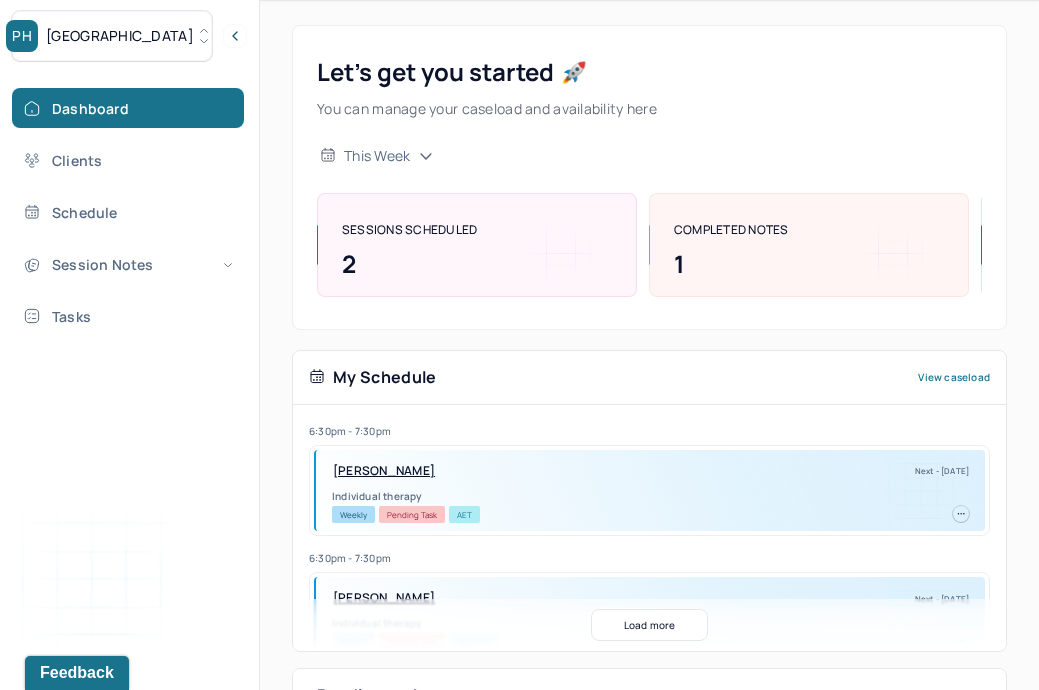 scroll, scrollTop: 356, scrollLeft: 0, axis: vertical 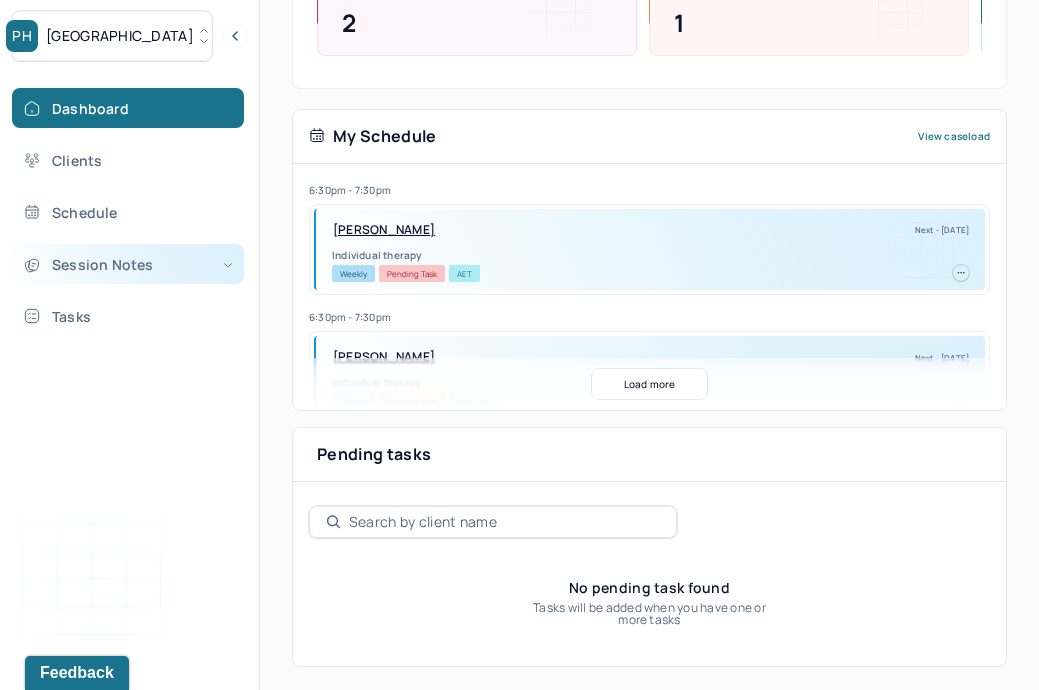 click on "Session Notes" at bounding box center [128, 264] 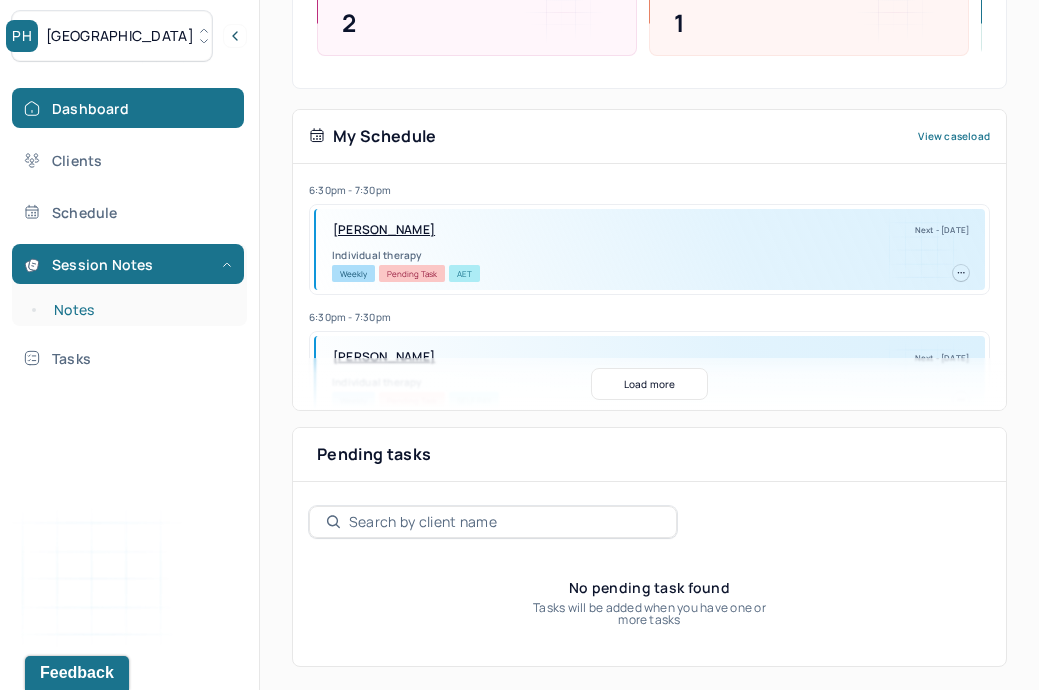 click on "Notes" at bounding box center [139, 310] 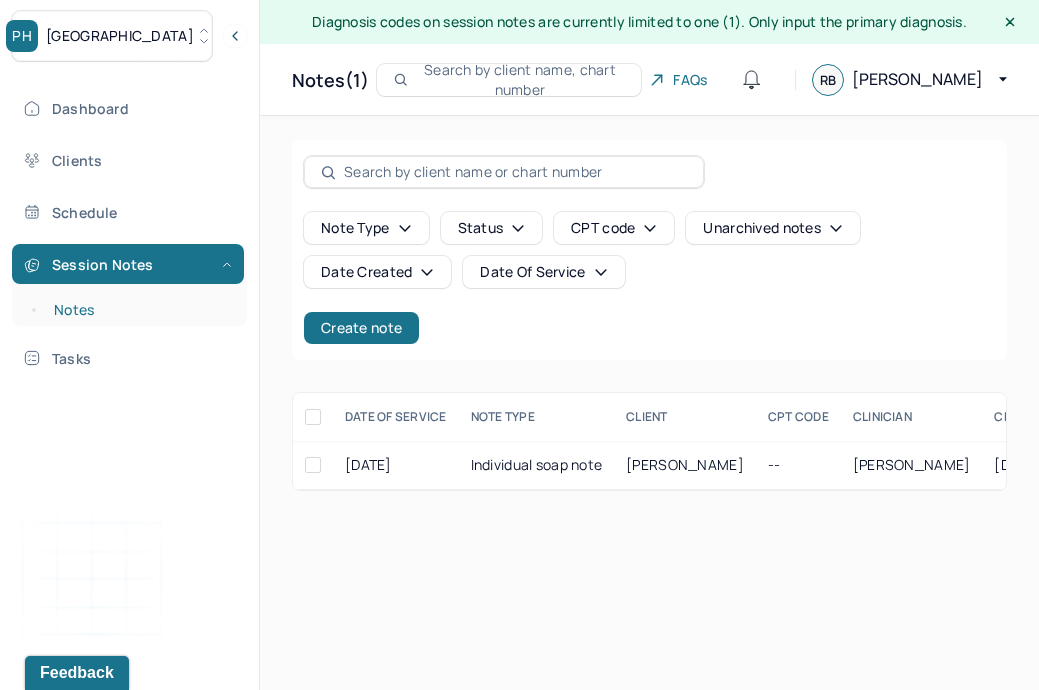 scroll, scrollTop: 0, scrollLeft: 0, axis: both 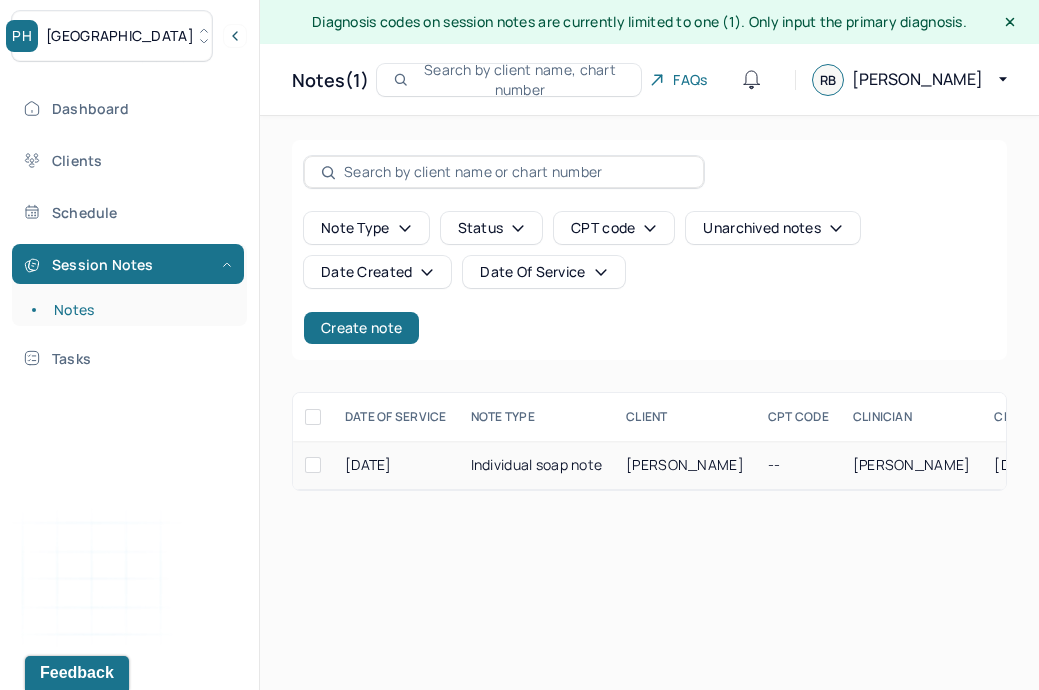 click on "Individual soap note" at bounding box center [537, 465] 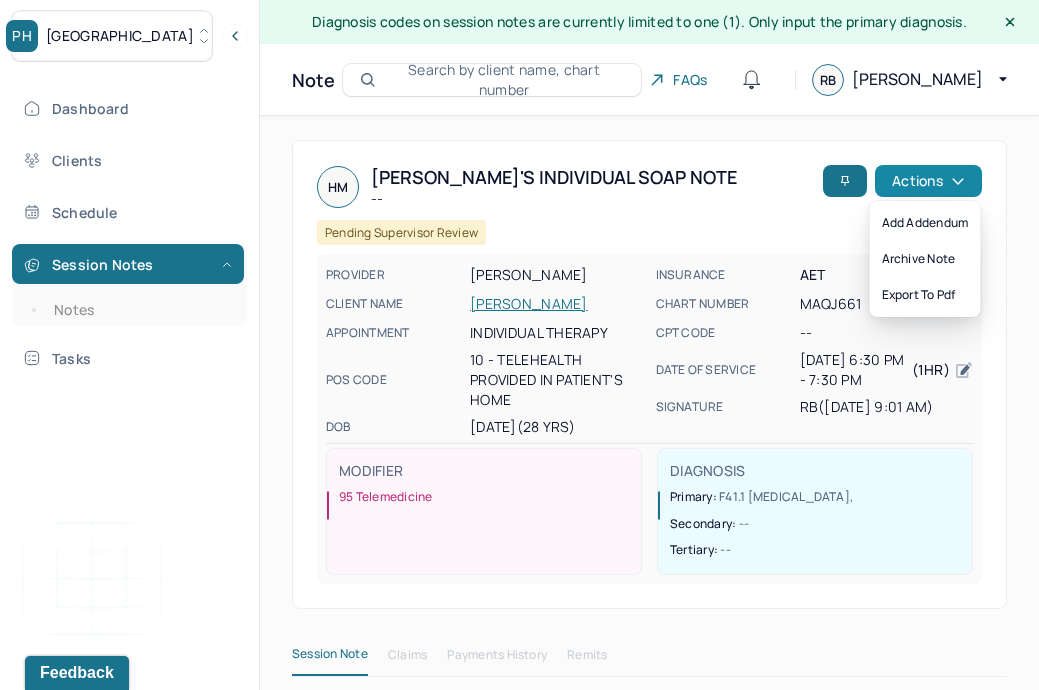 click on "Actions" at bounding box center [928, 181] 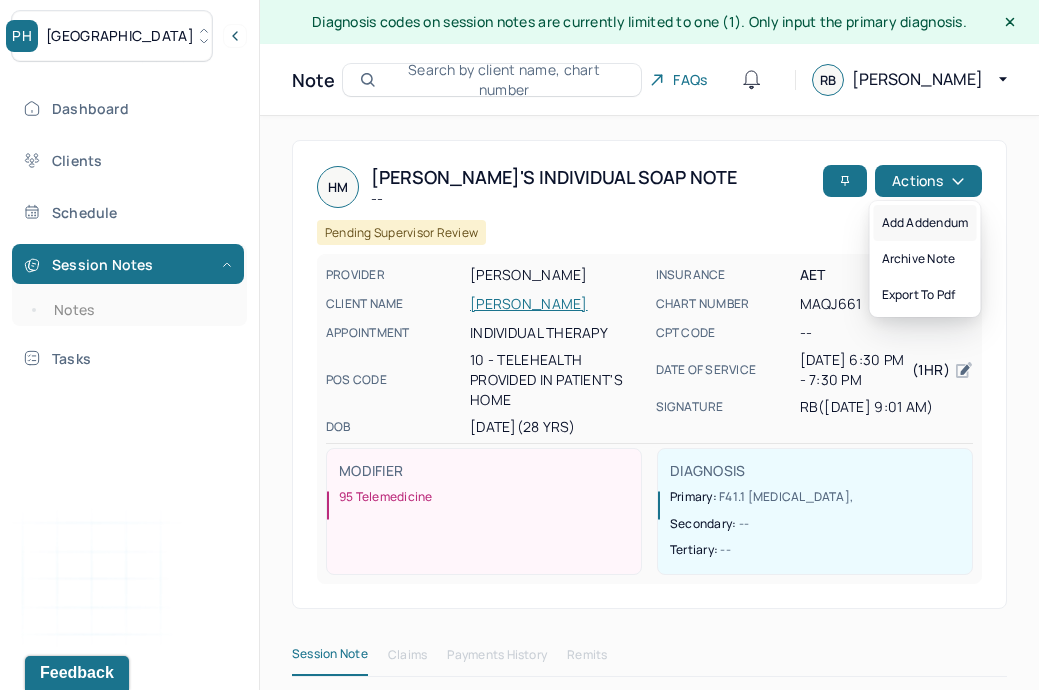 click on "Add addendum" at bounding box center (925, 223) 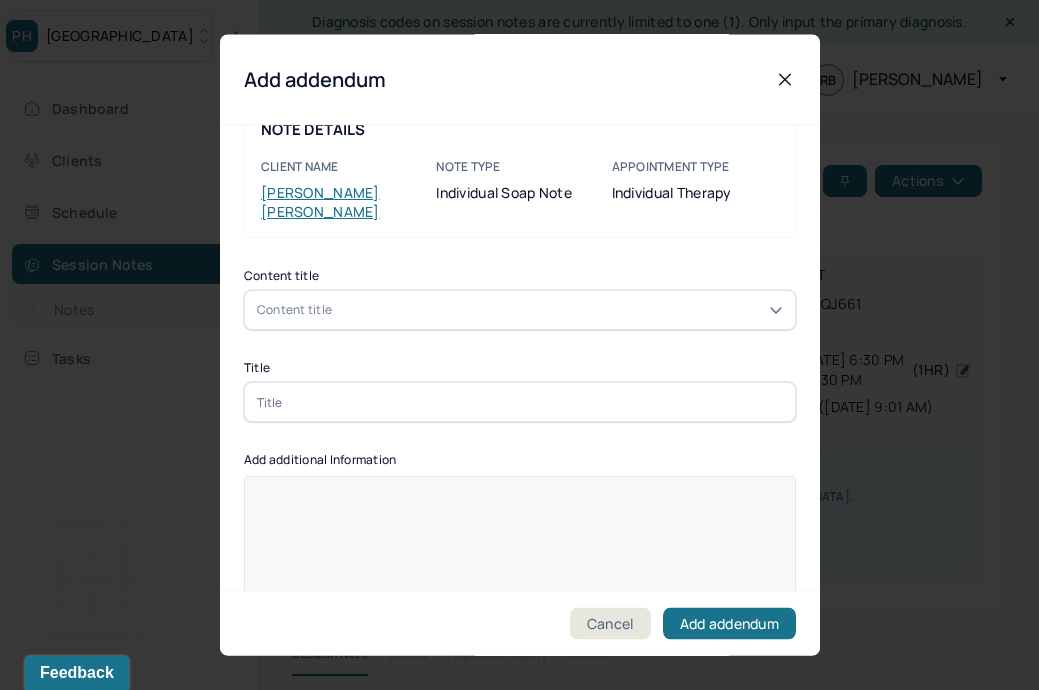 click on "Content title Content title Title Add additional Information Provider's Initials" at bounding box center [520, 520] 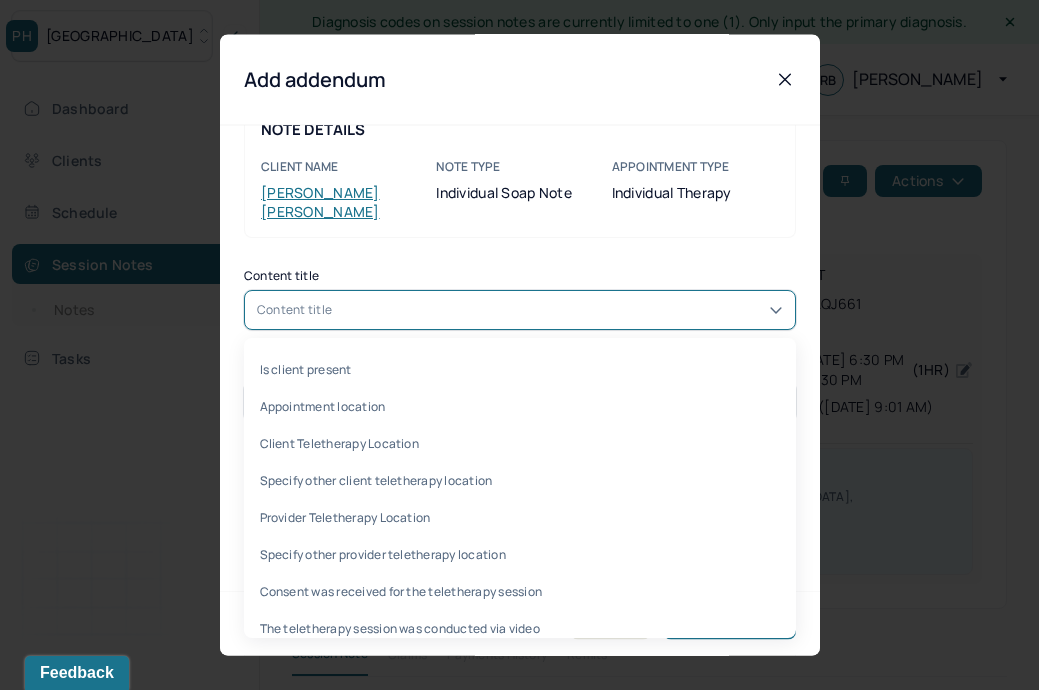 scroll, scrollTop: 51, scrollLeft: 0, axis: vertical 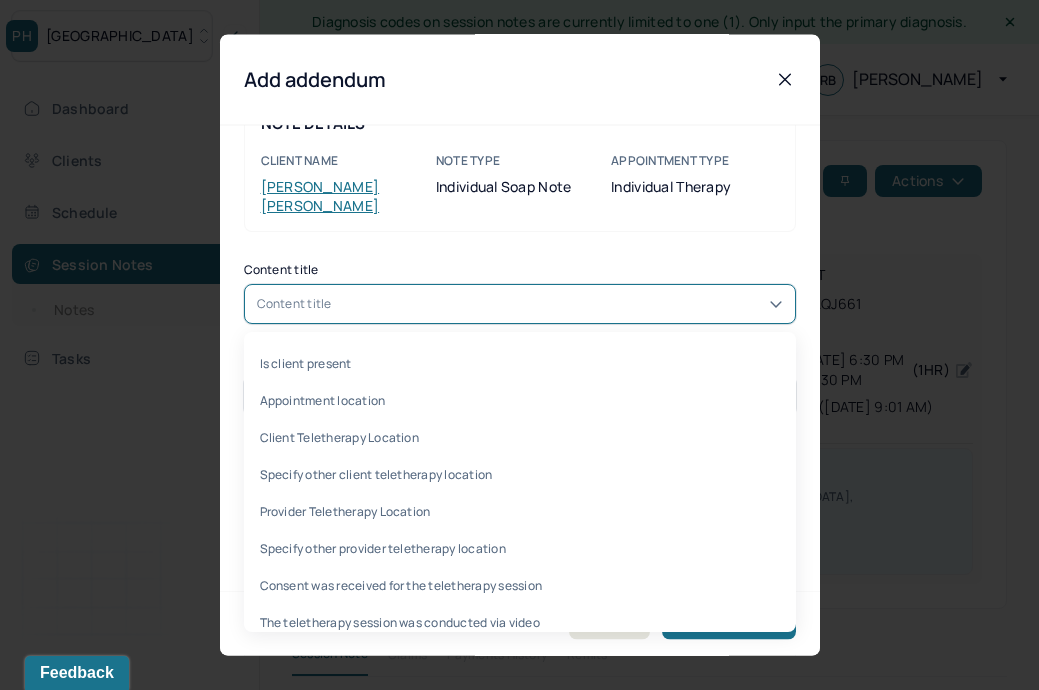 type 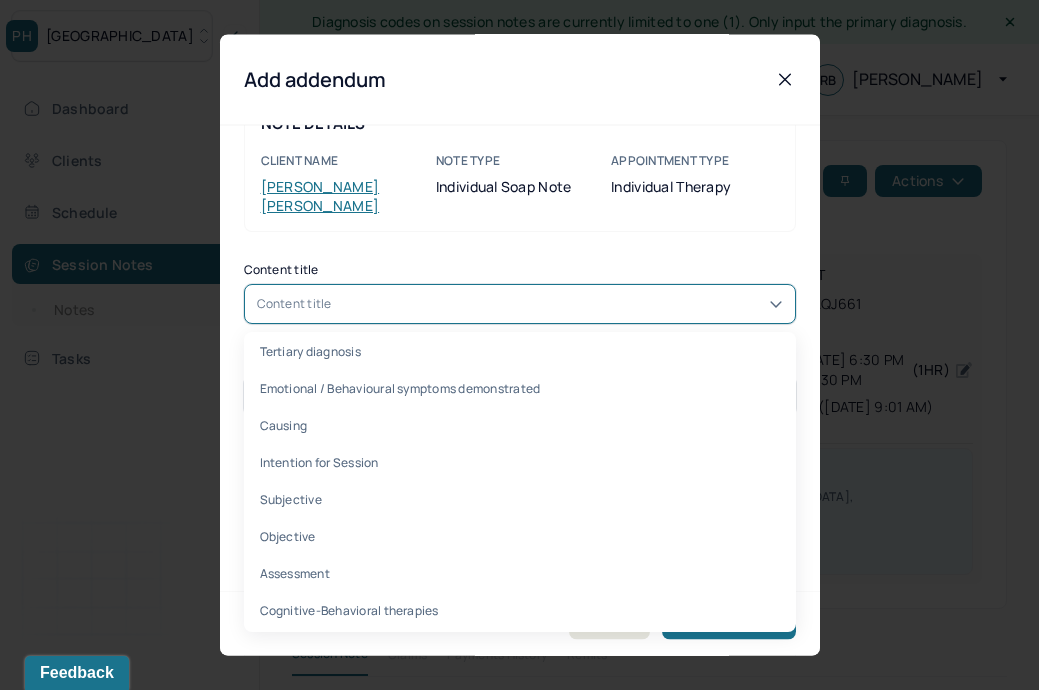 scroll, scrollTop: 398, scrollLeft: 0, axis: vertical 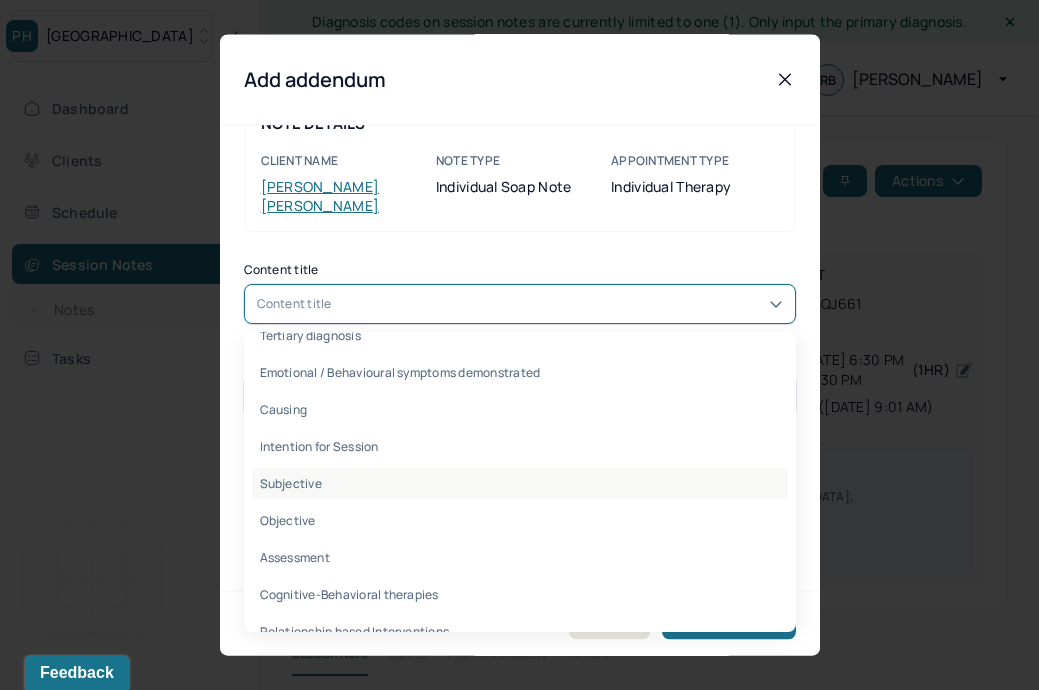 click on "Subjective" at bounding box center (520, 484) 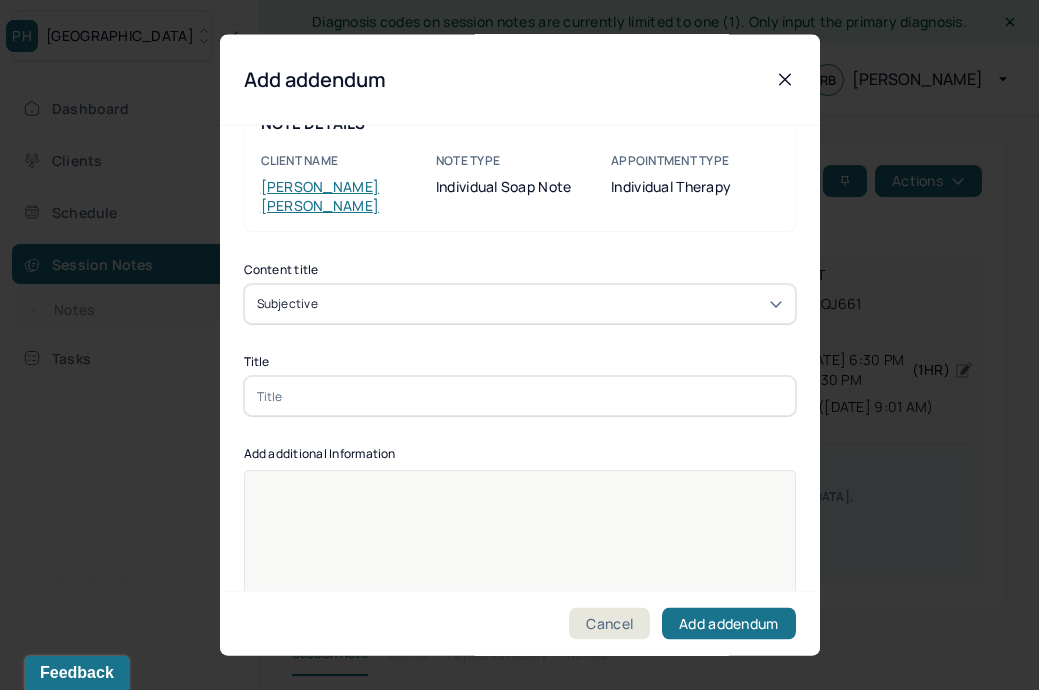 click at bounding box center [520, 397] 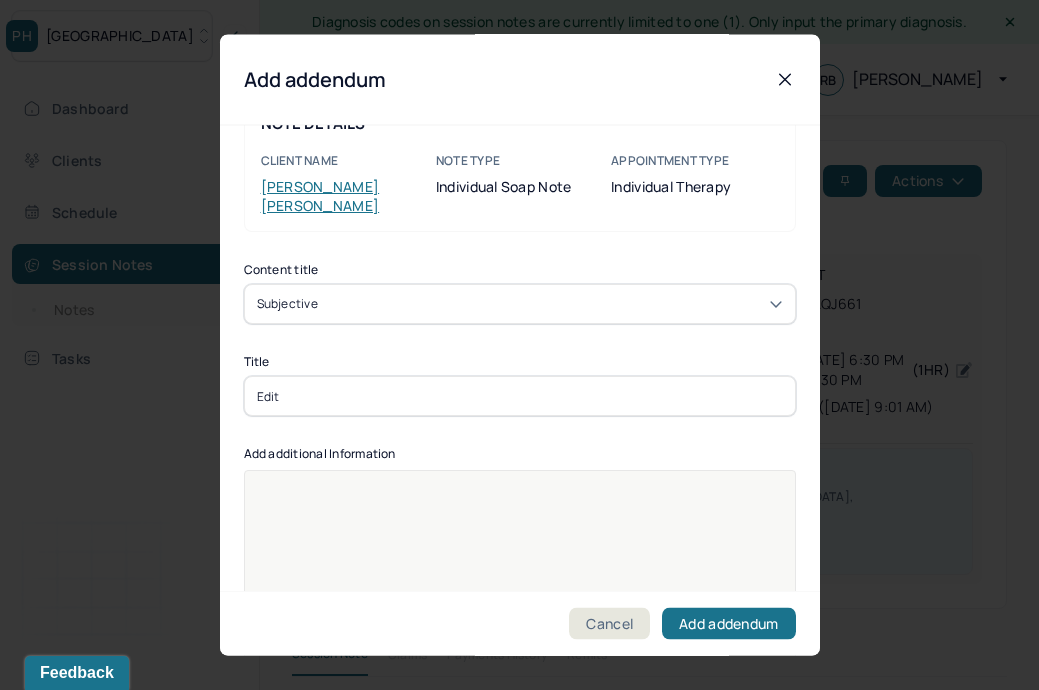 type on "Edit" 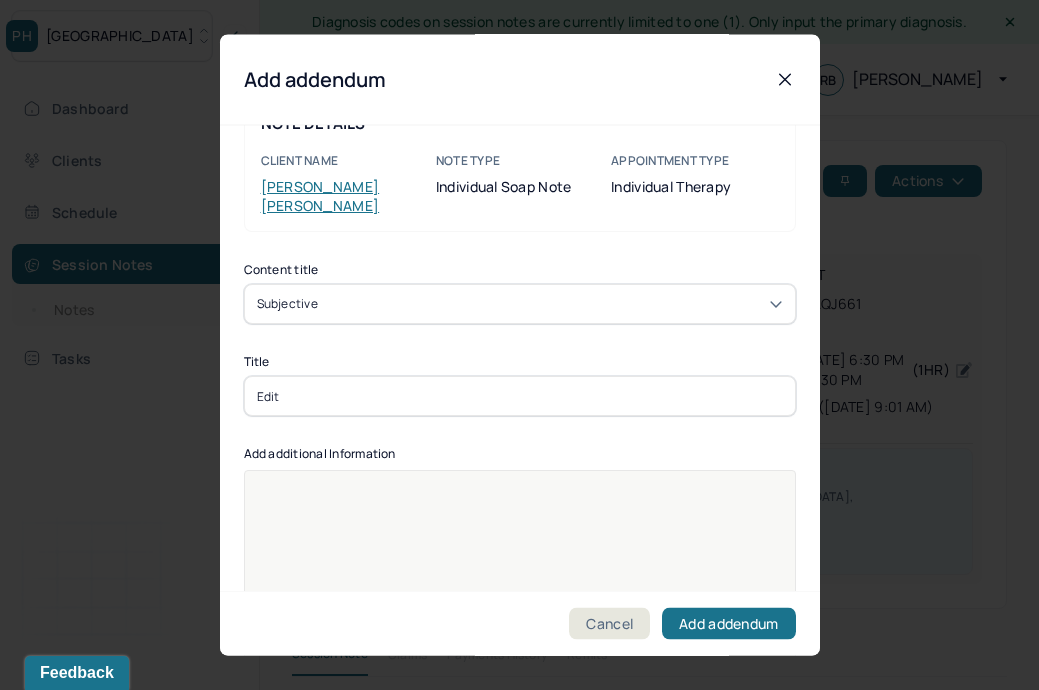 type 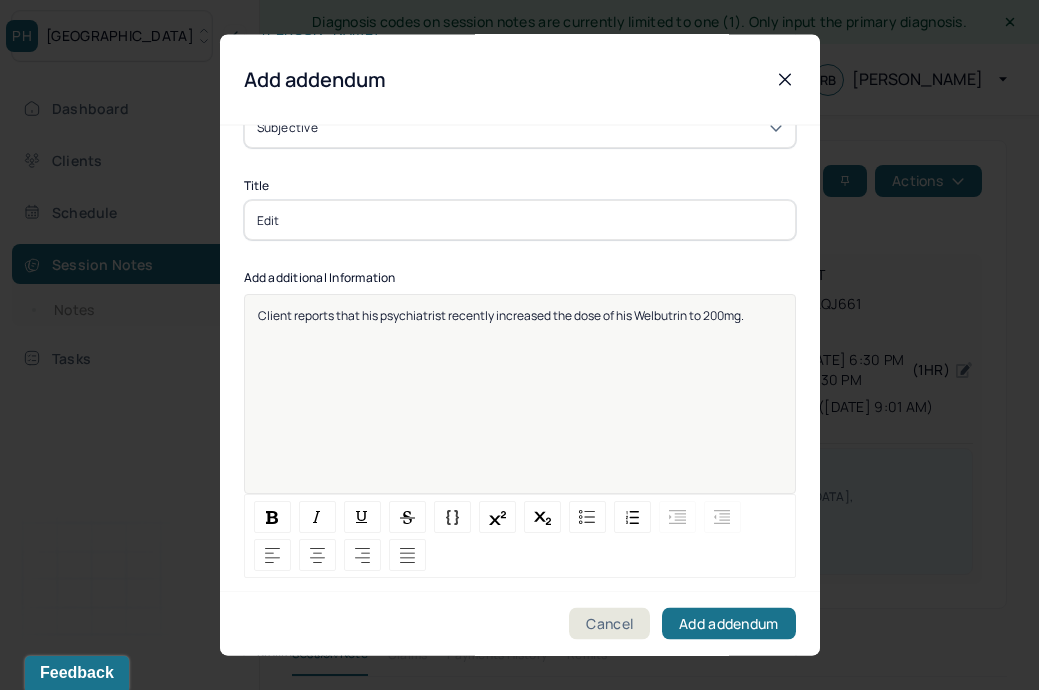 scroll, scrollTop: 316, scrollLeft: 0, axis: vertical 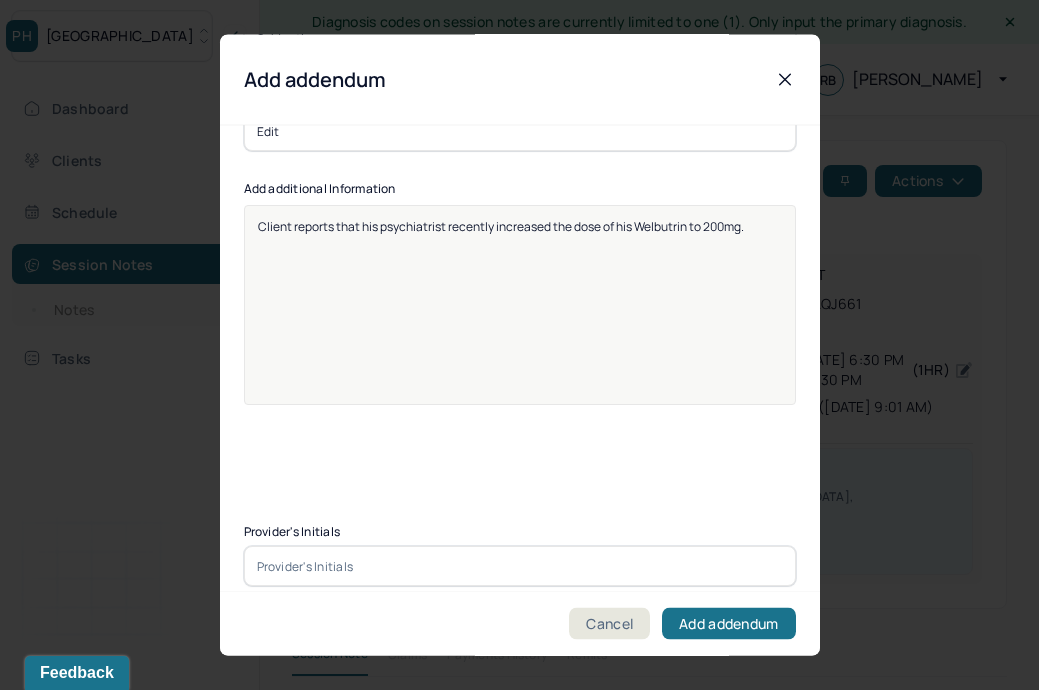 click at bounding box center (520, 567) 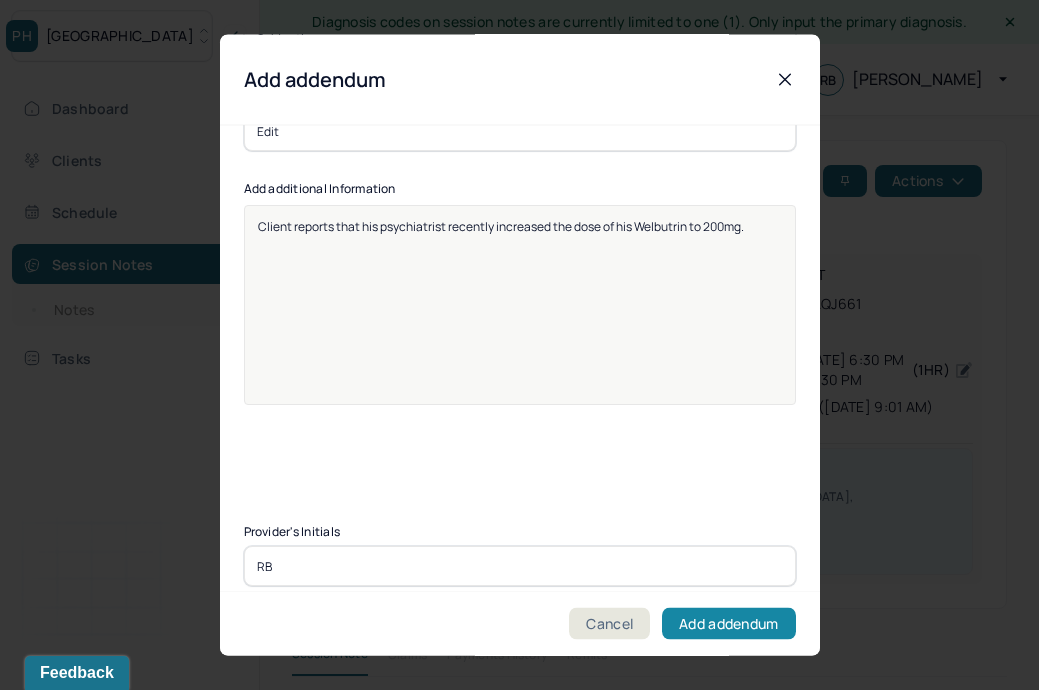 type on "RB" 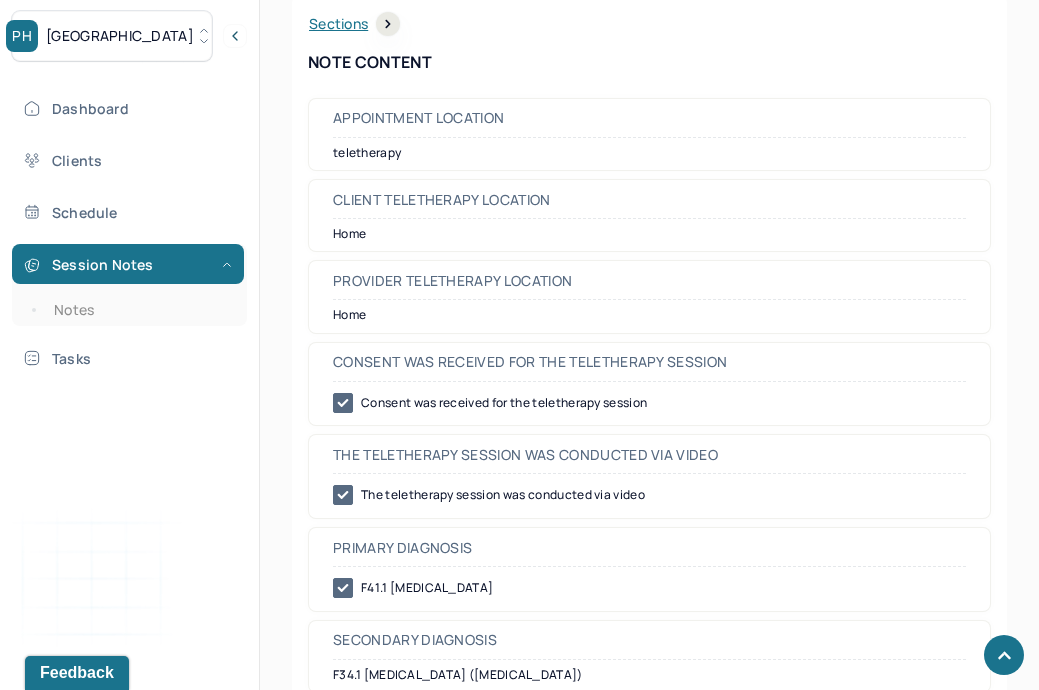 scroll, scrollTop: 0, scrollLeft: 0, axis: both 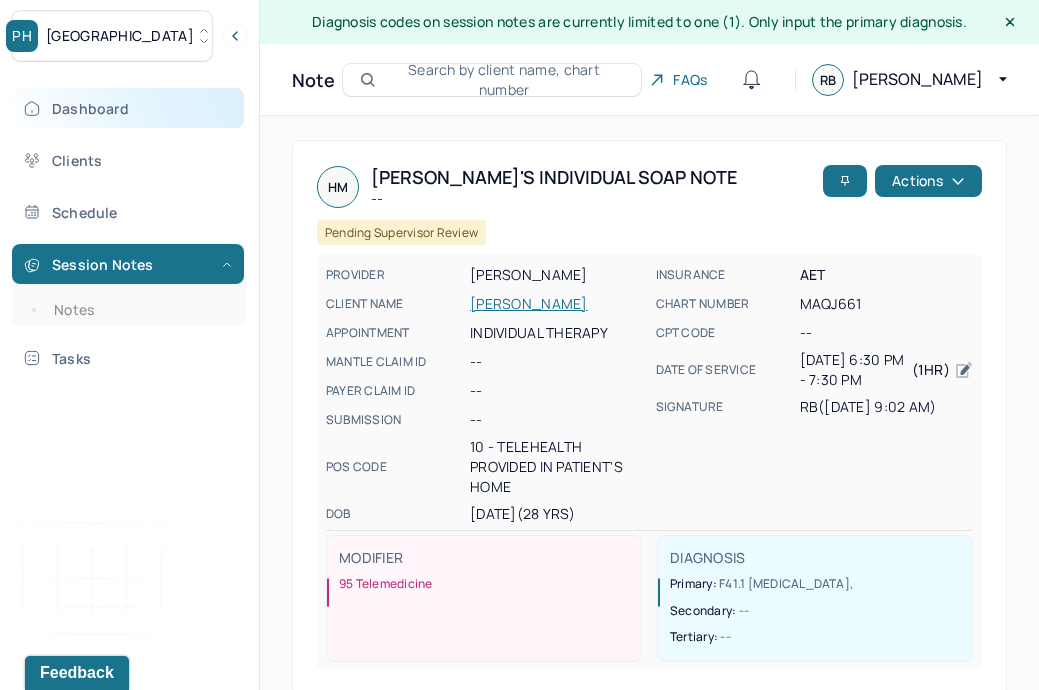 click on "Dashboard" at bounding box center (128, 108) 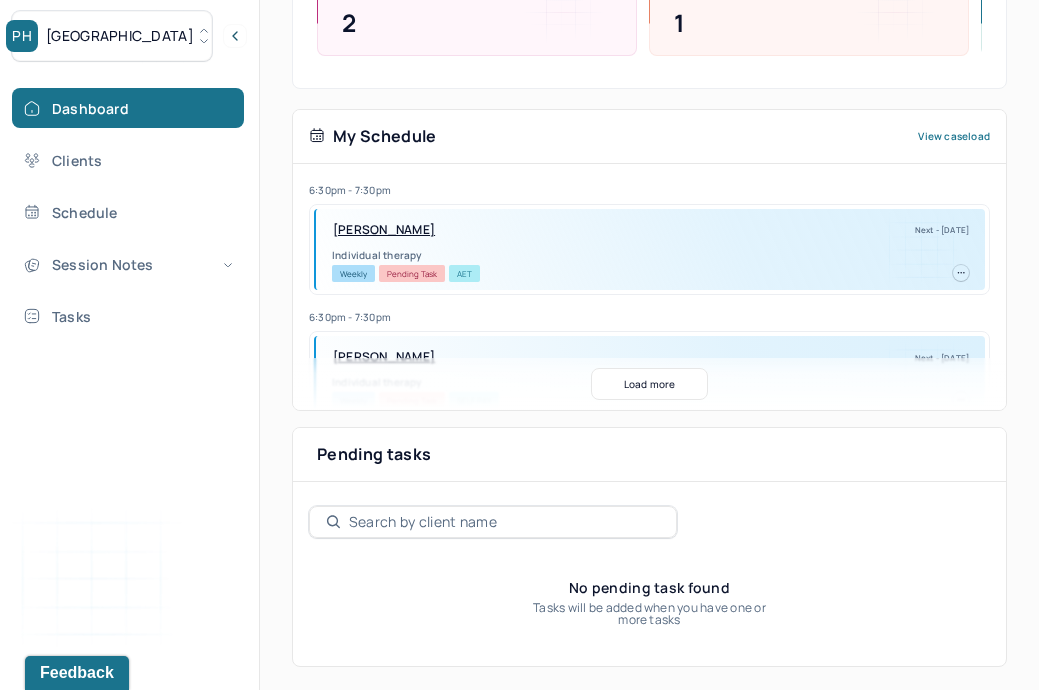 scroll, scrollTop: 0, scrollLeft: 0, axis: both 